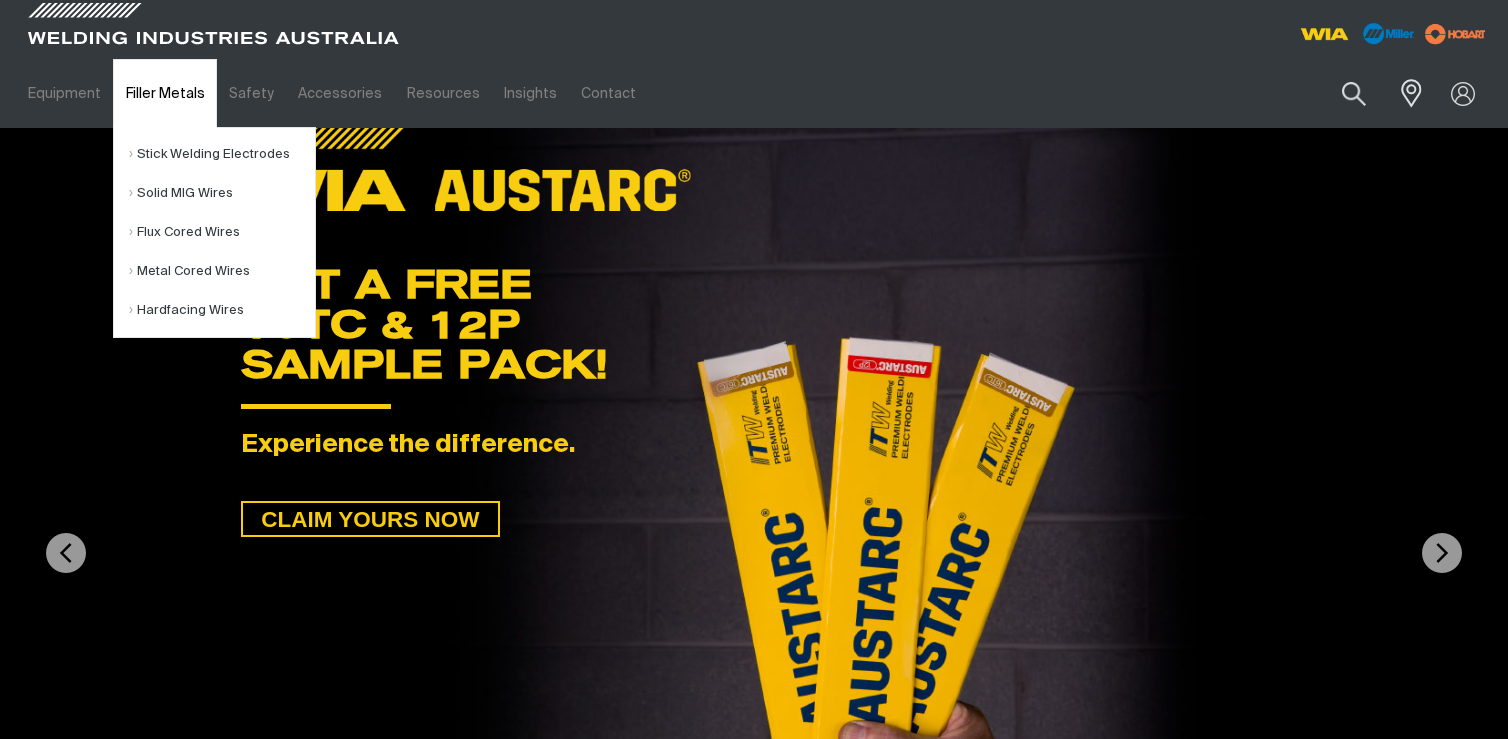 scroll, scrollTop: 0, scrollLeft: 0, axis: both 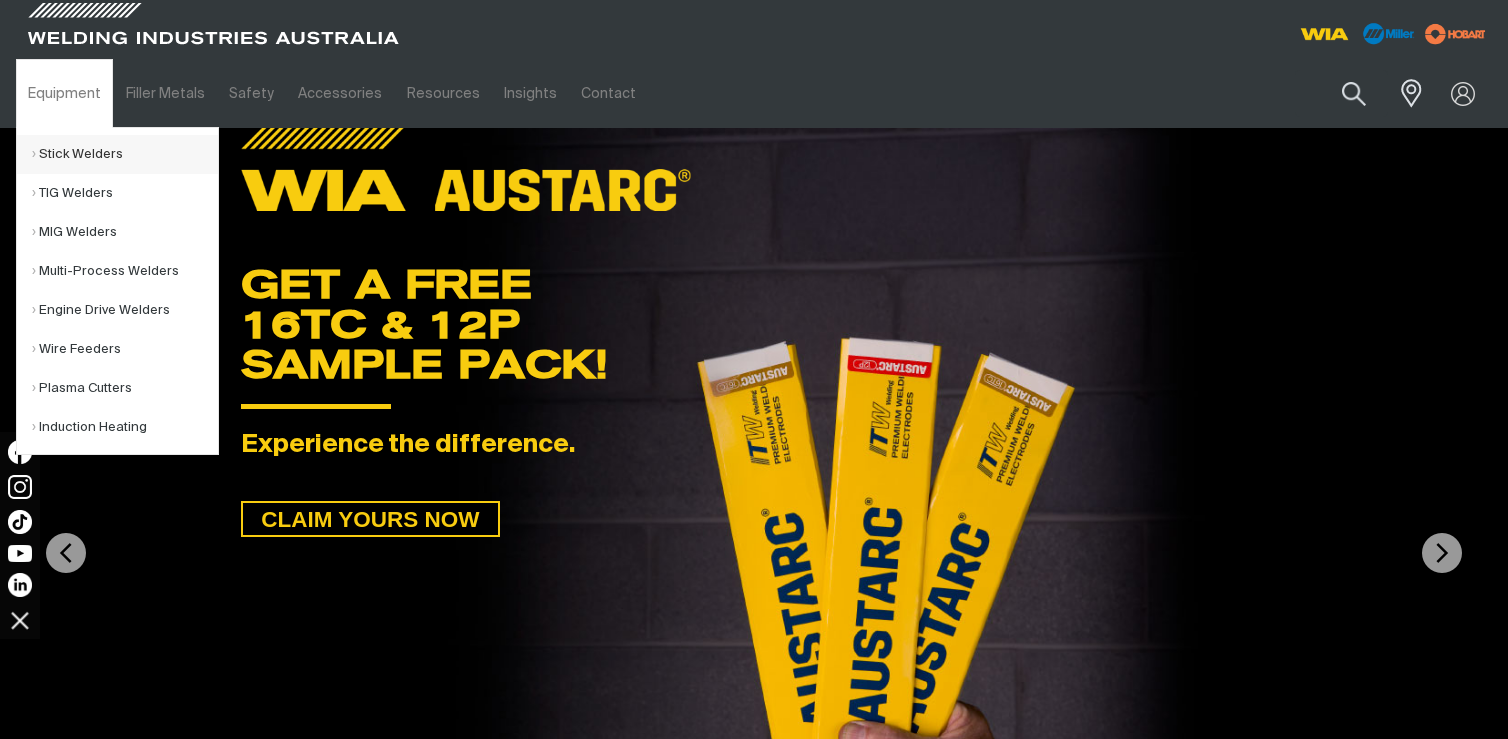 click on "Stick Welders" at bounding box center (125, 154) 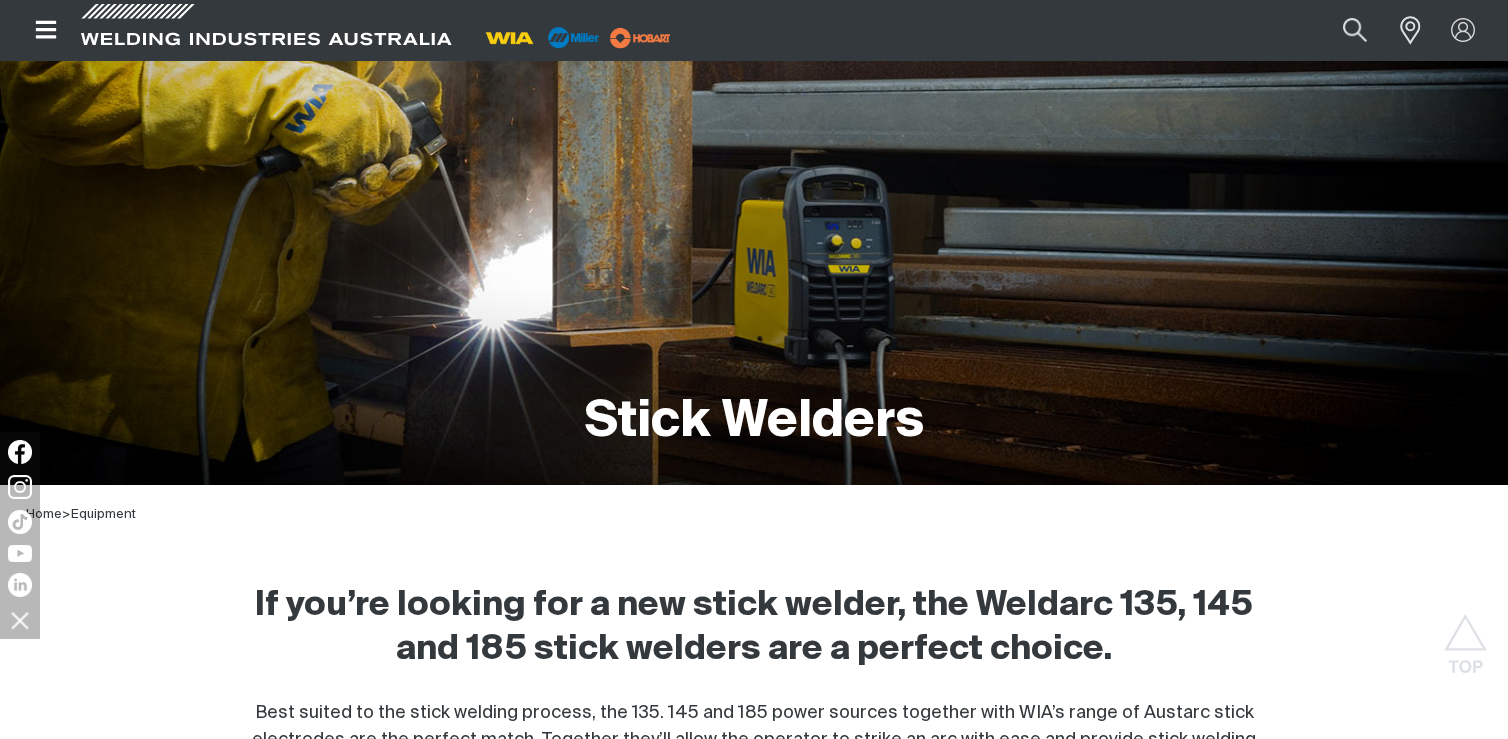 scroll, scrollTop: 0, scrollLeft: 0, axis: both 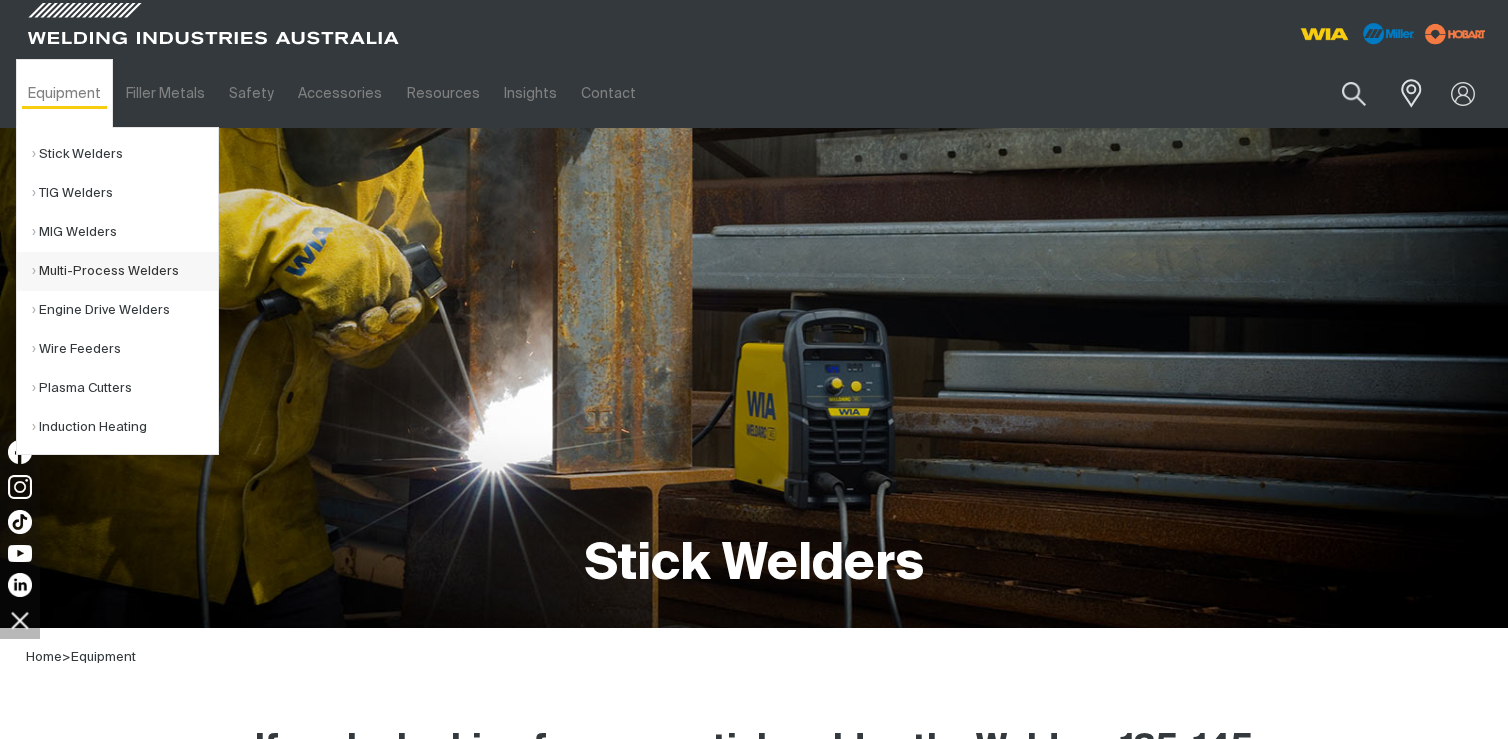click on "Multi-Process Welders" at bounding box center [125, 271] 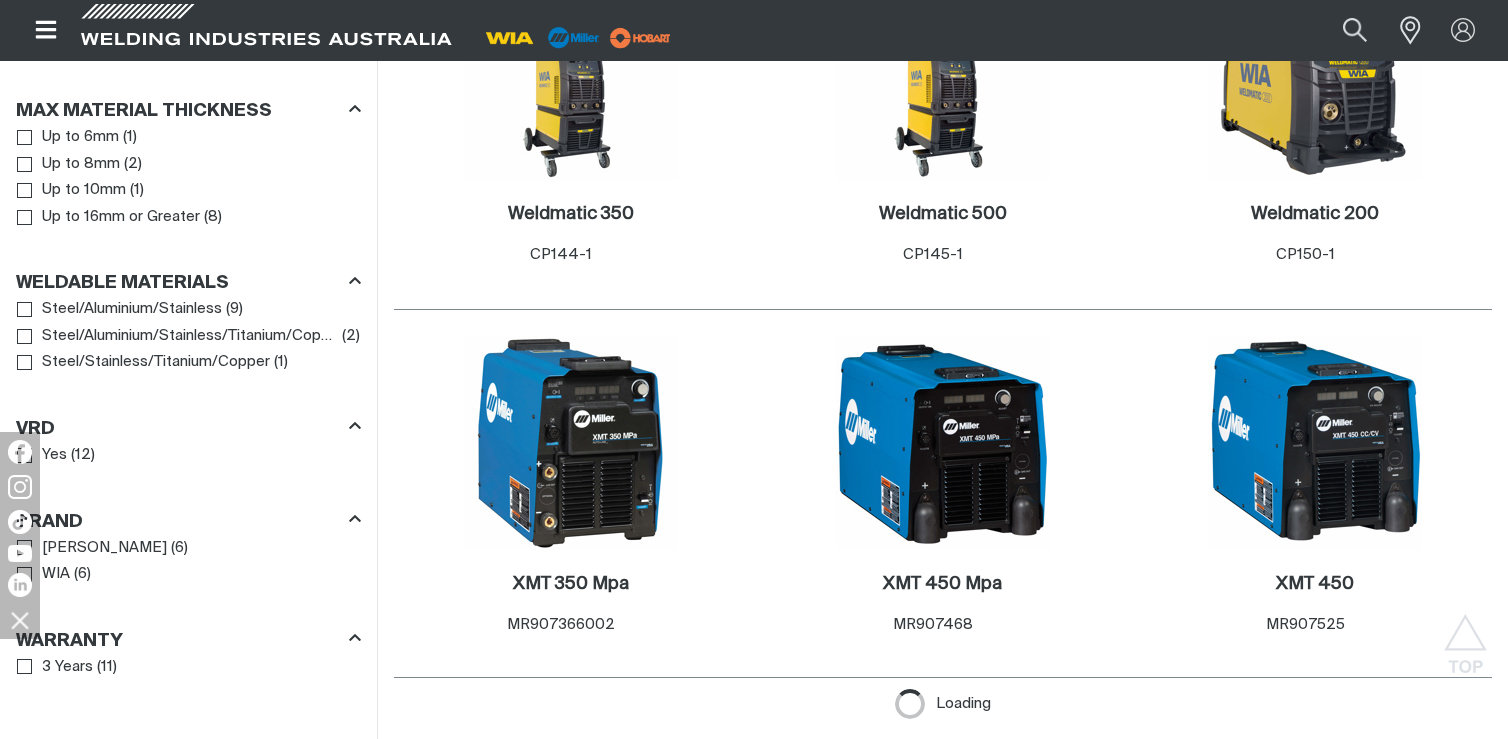 scroll, scrollTop: 1520, scrollLeft: 0, axis: vertical 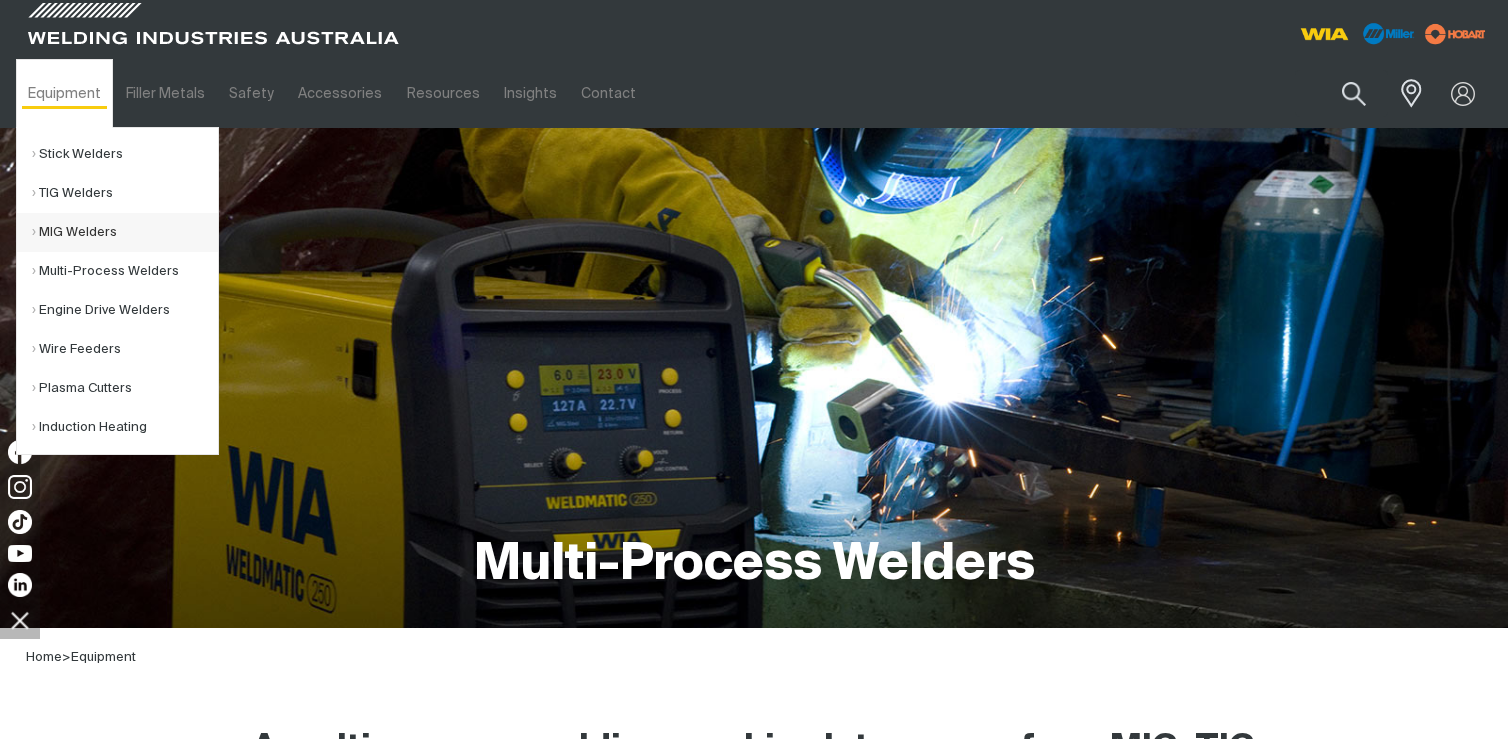 click on "MIG Welders" at bounding box center (125, 232) 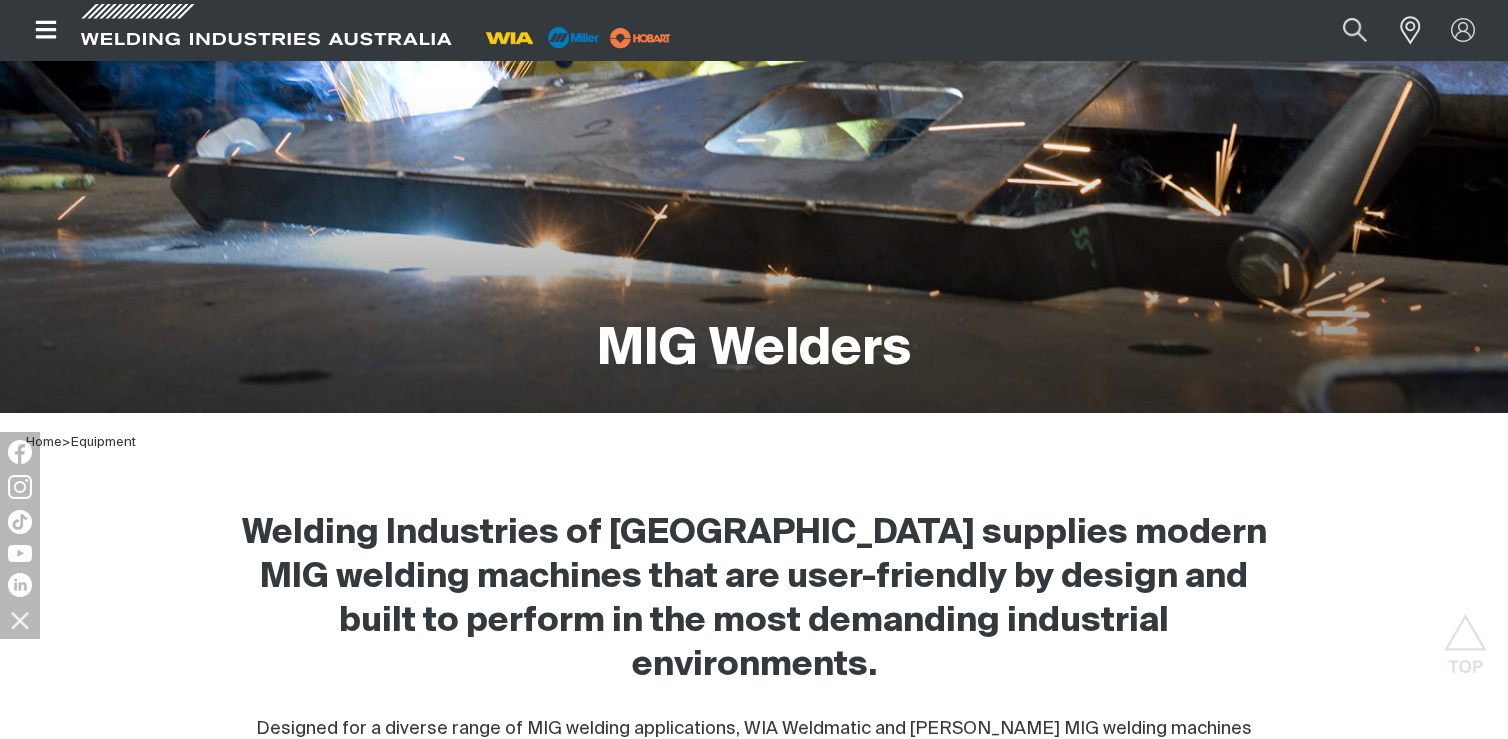 scroll, scrollTop: 0, scrollLeft: 0, axis: both 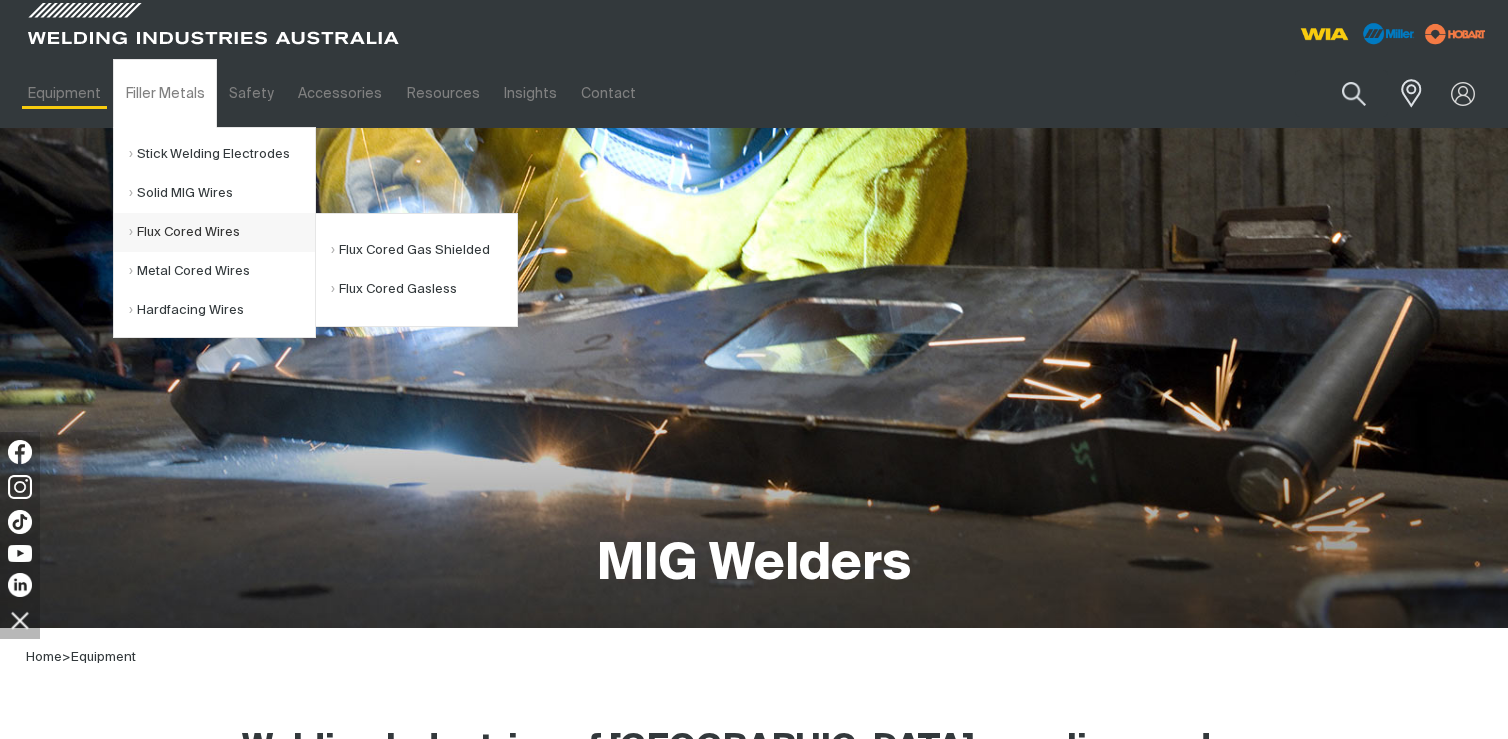 click on "Flux Cored Wires" at bounding box center [222, 232] 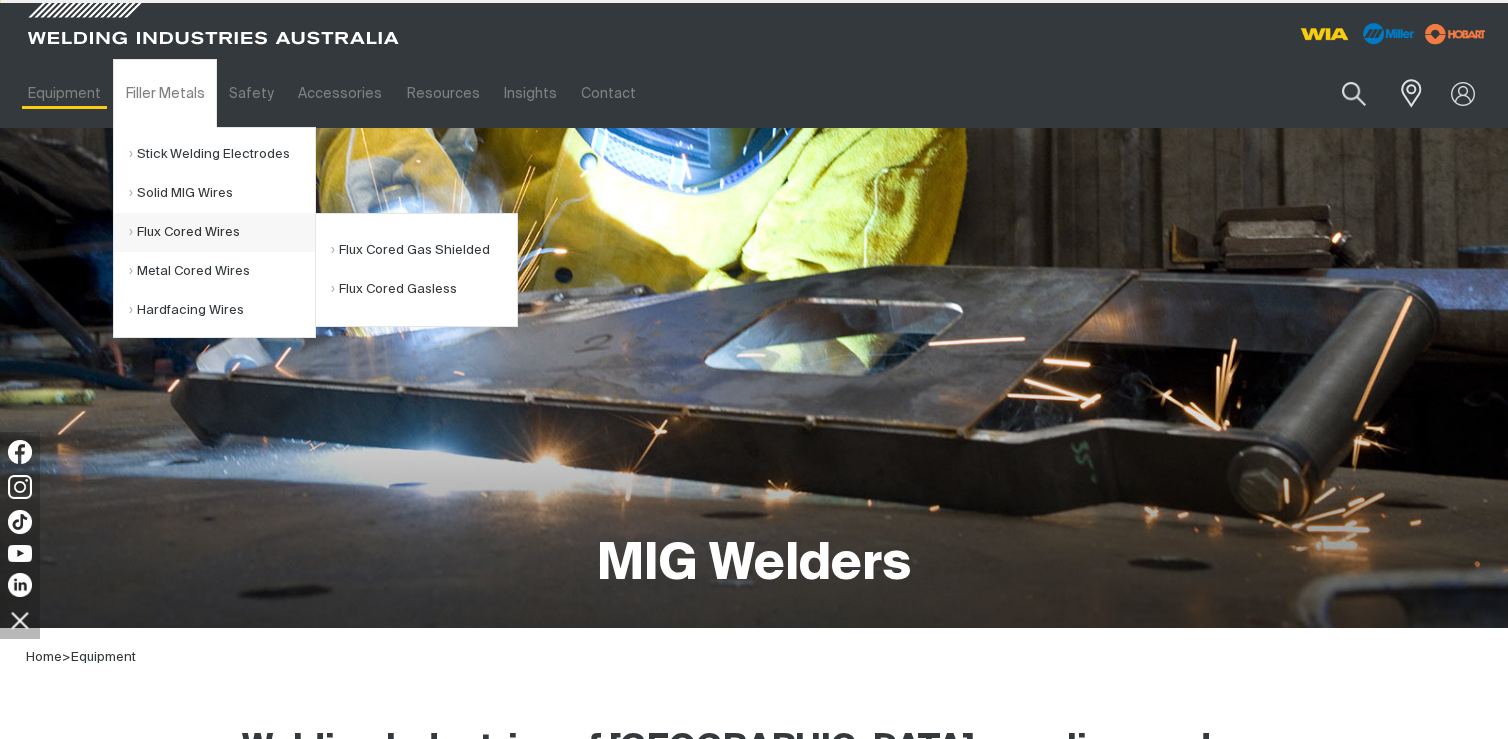 click on "Flux Cored Wires" at bounding box center [222, 232] 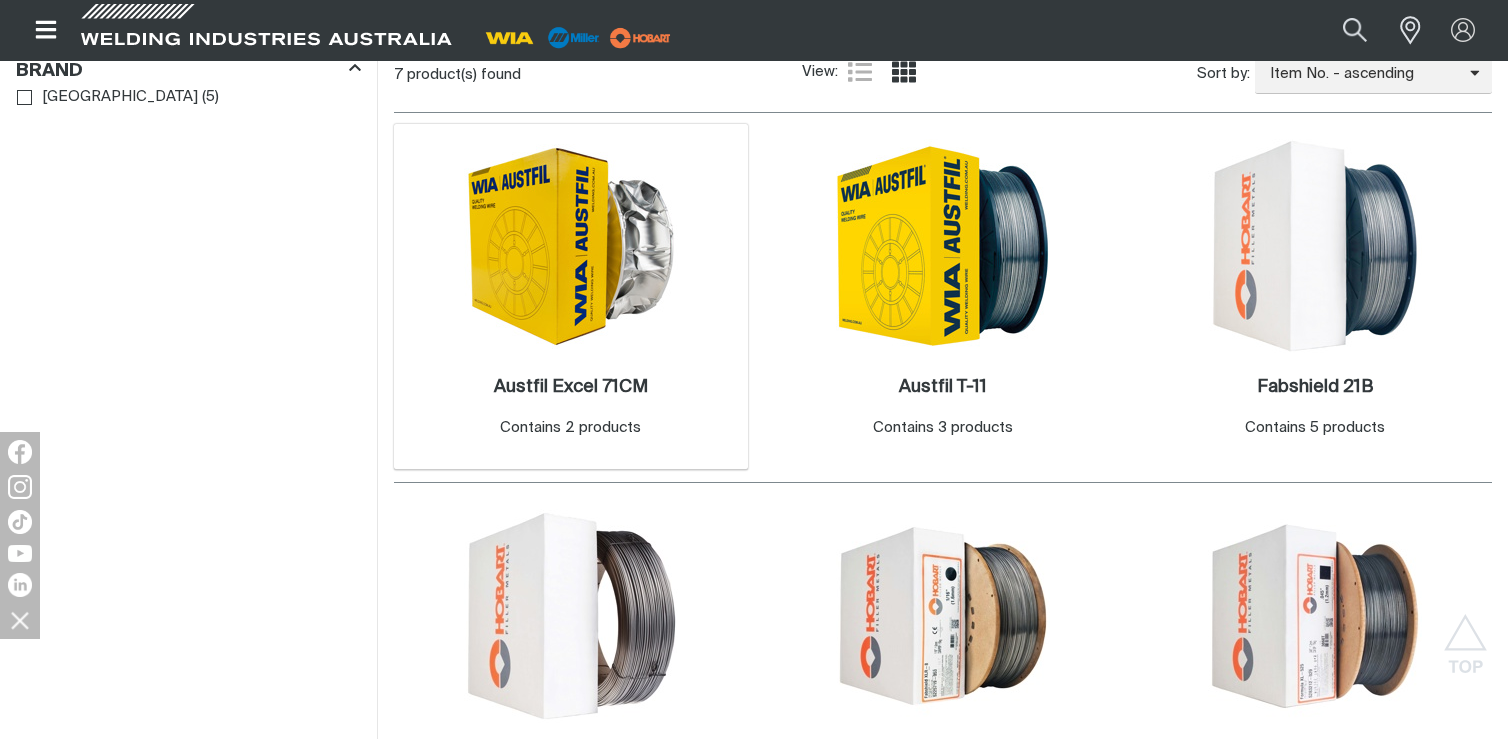 scroll, scrollTop: 800, scrollLeft: 0, axis: vertical 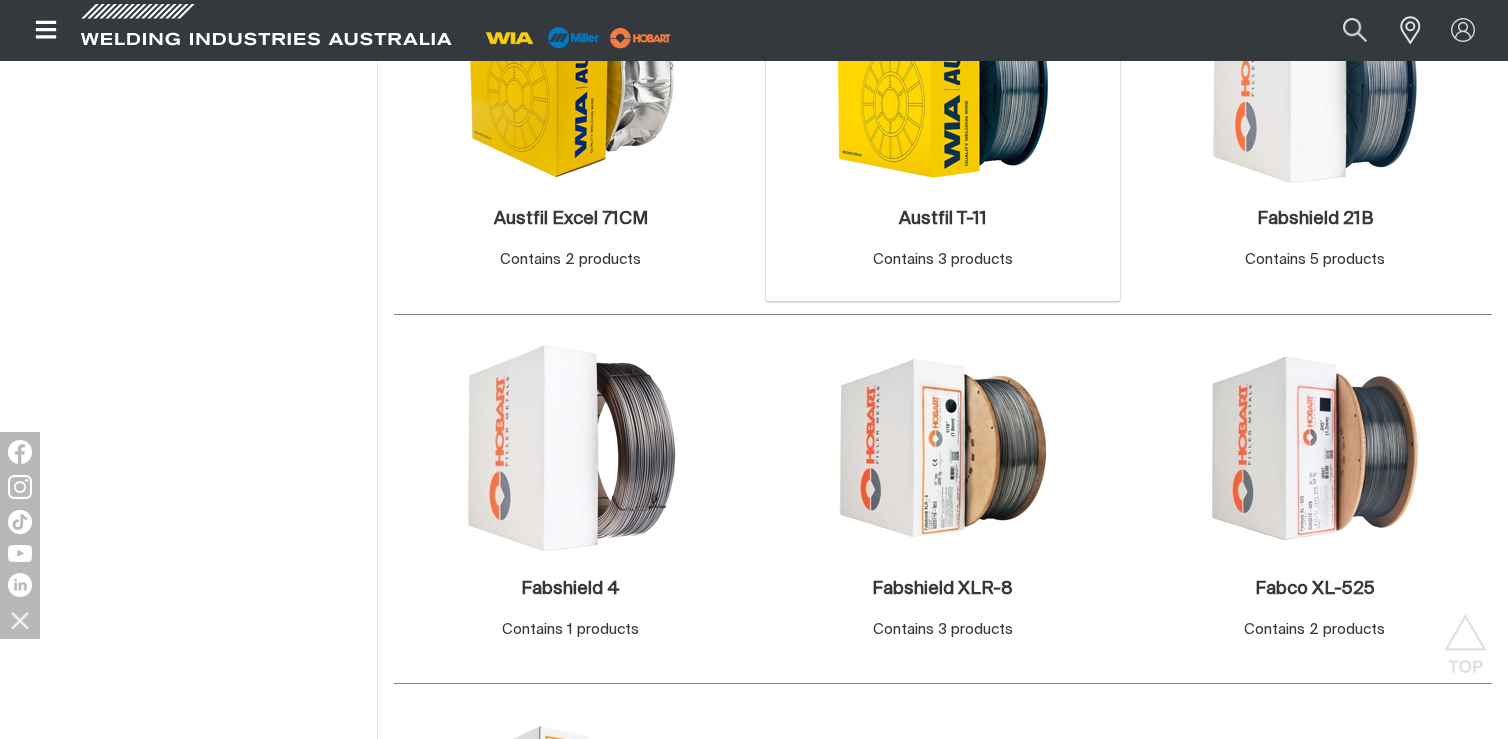 click at bounding box center (943, 78) 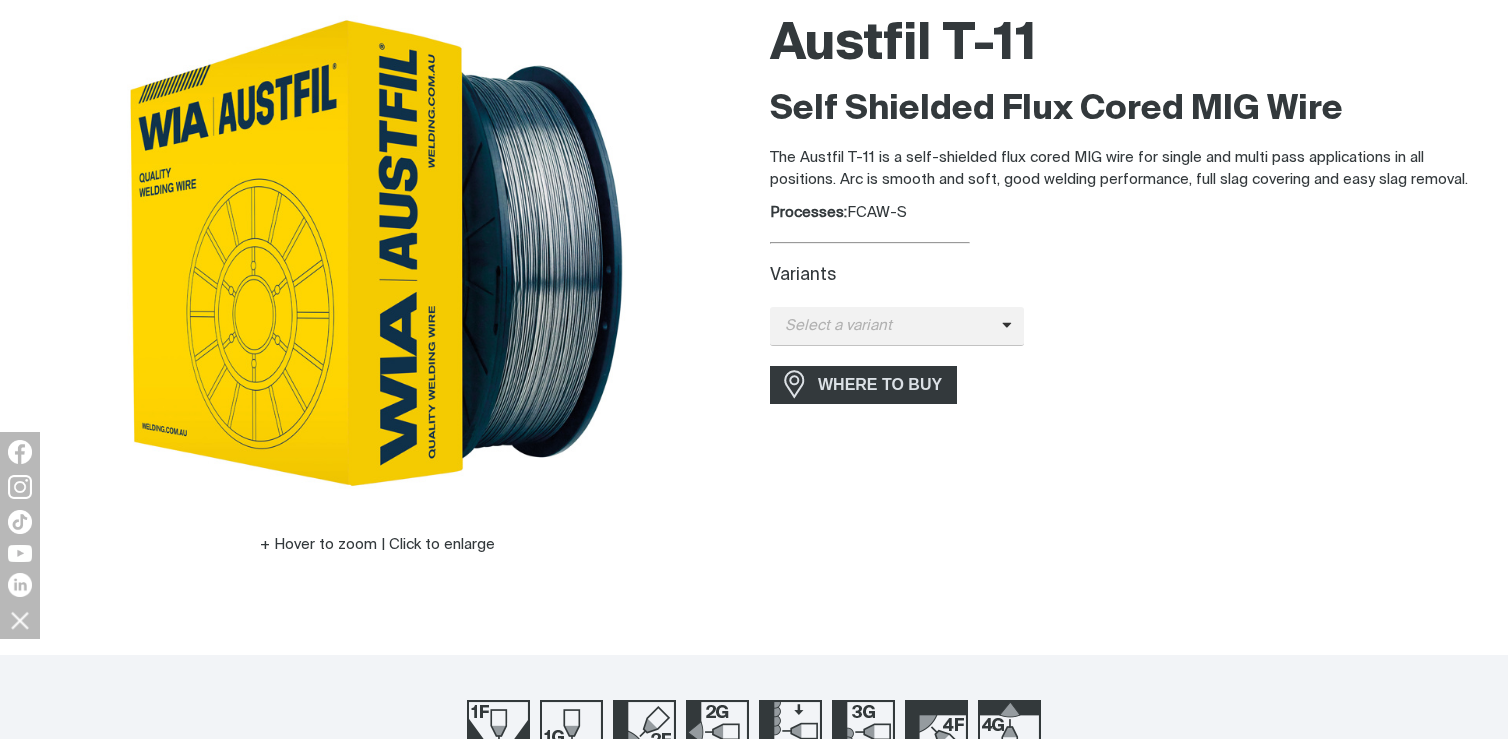 scroll, scrollTop: 240, scrollLeft: 0, axis: vertical 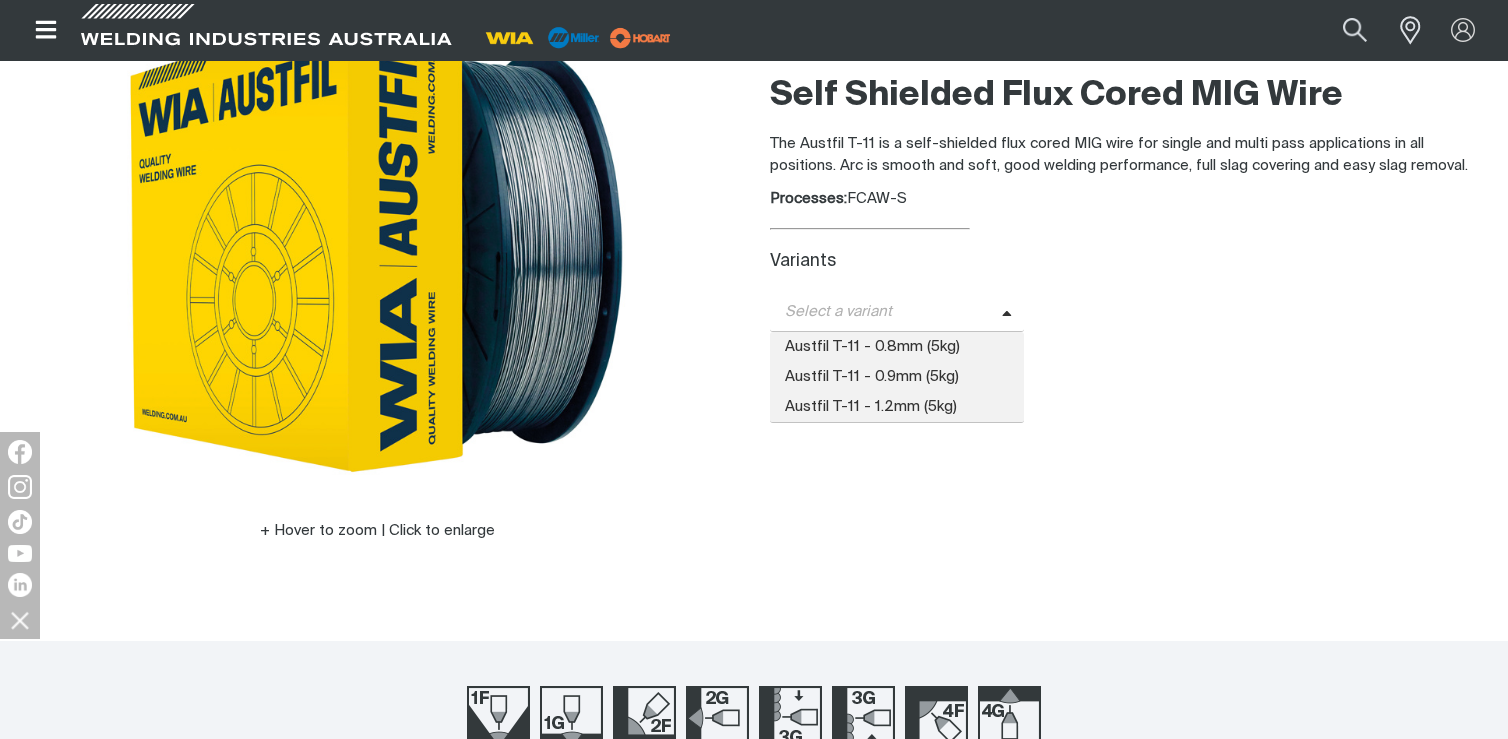 drag, startPoint x: 926, startPoint y: 315, endPoint x: 916, endPoint y: 308, distance: 12.206555 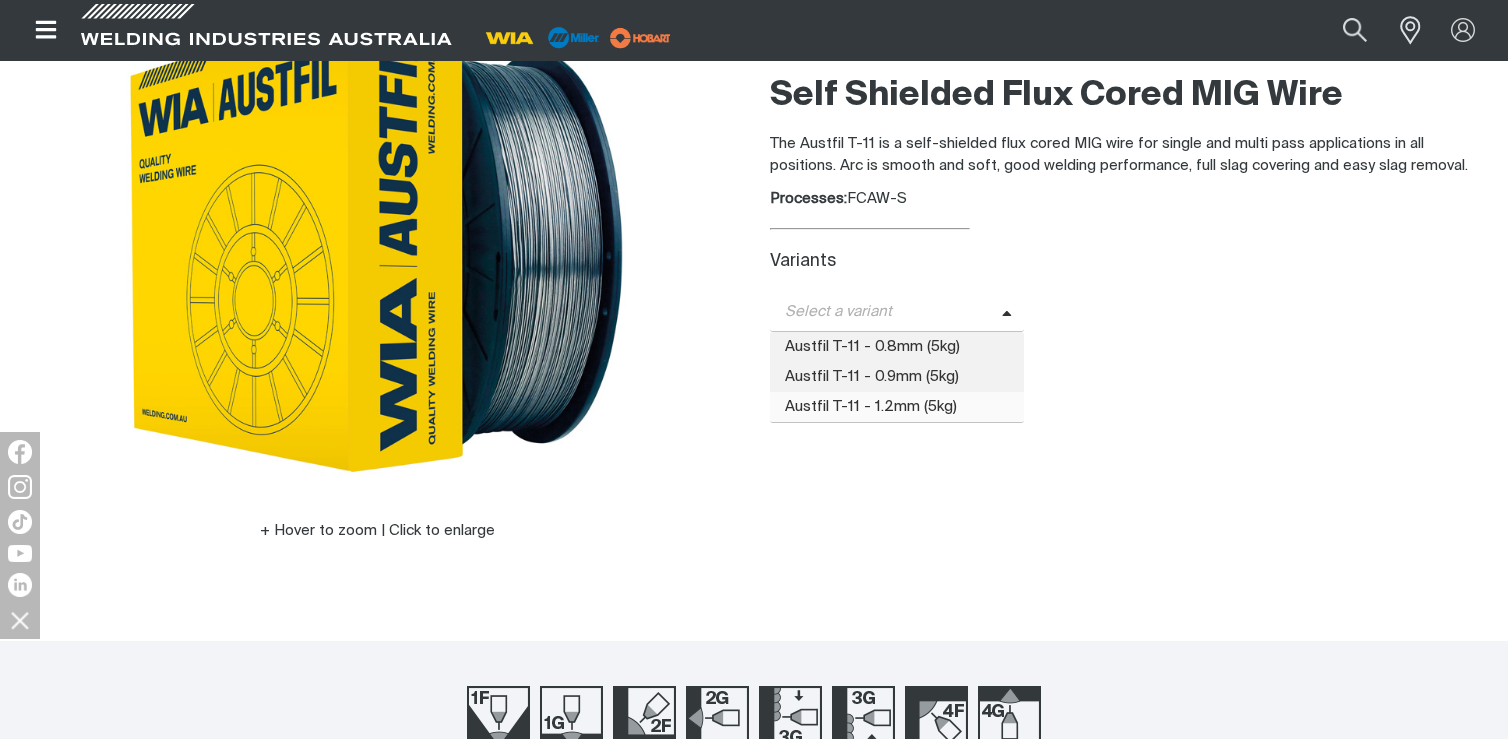 click on "Austfil T-11 - 1.2mm  (5kg)" at bounding box center (897, 407) 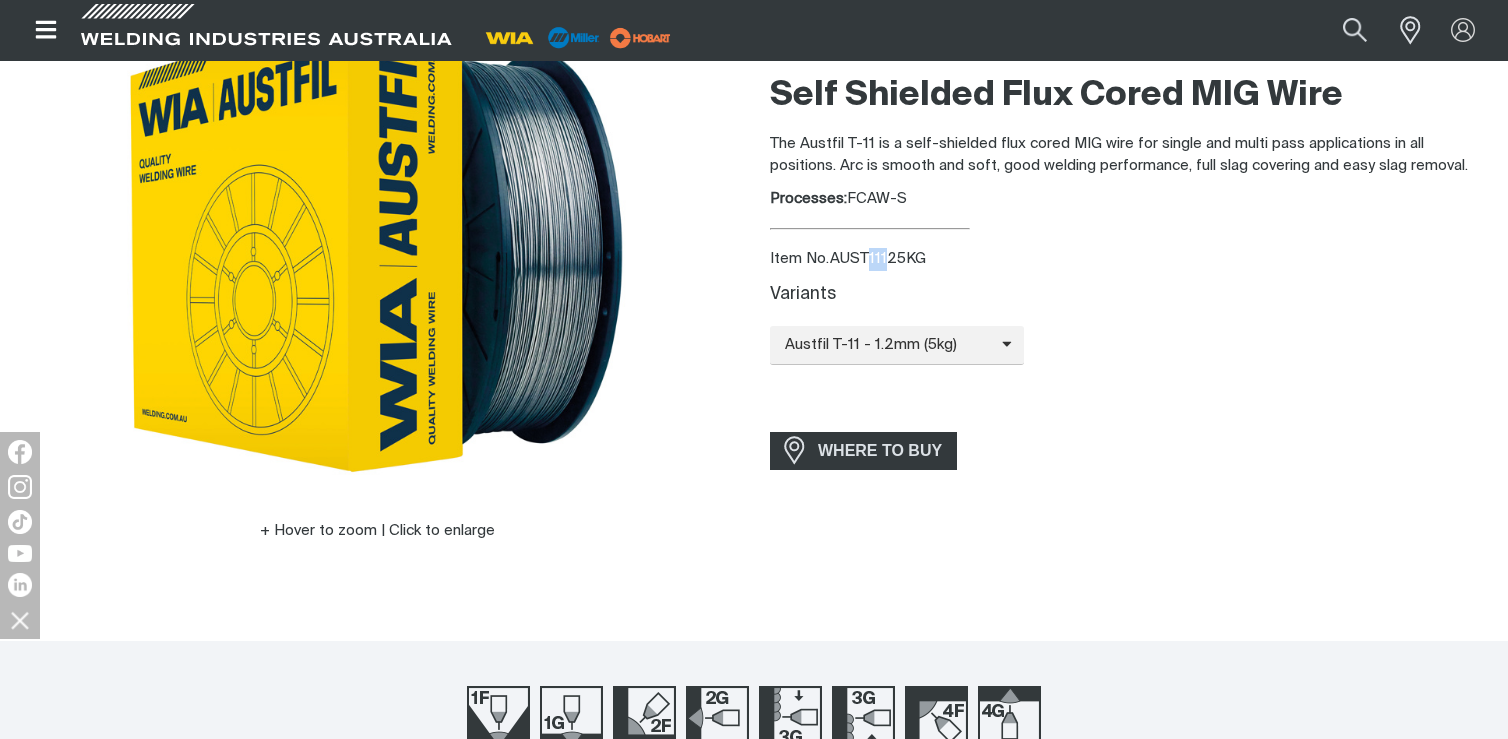 drag, startPoint x: 886, startPoint y: 256, endPoint x: 868, endPoint y: 258, distance: 18.110771 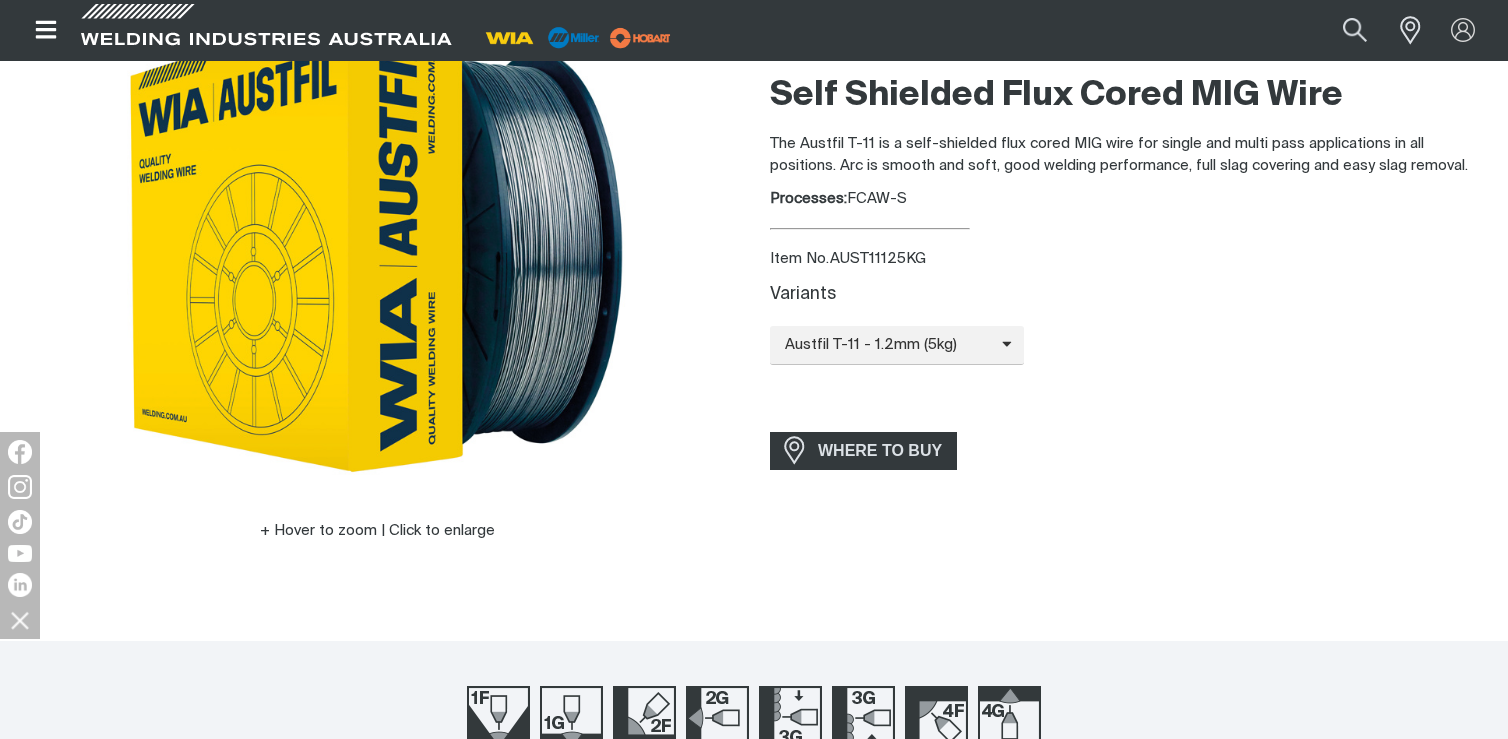click on "Variants Austfil T-11 - 1.2mm  (5kg)    Austfil T-11 - 0.8mm (5kg)    Austfil T-11 - 0.9mm  (5kg)    Austfil T-11 - 1.2mm  (5kg)" at bounding box center [1131, 343] 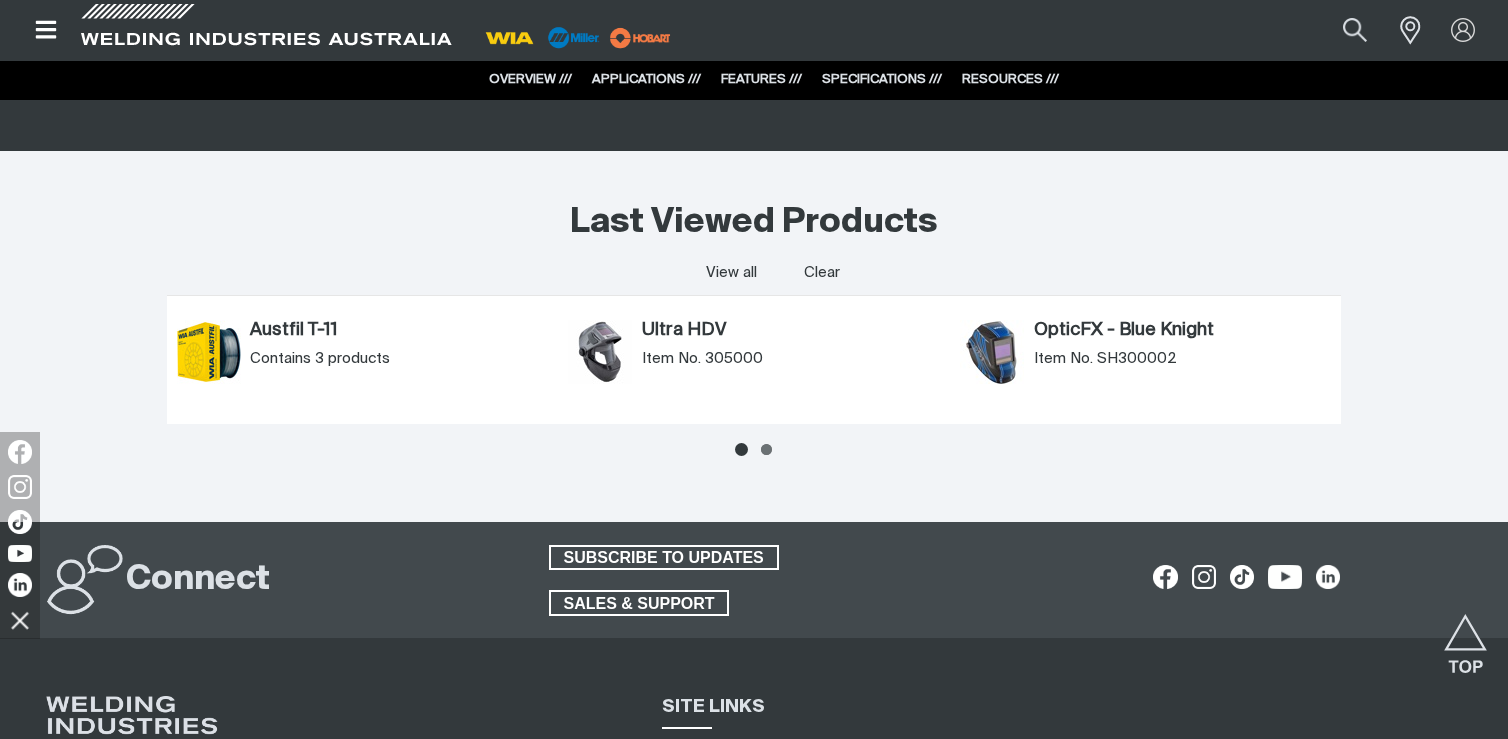scroll, scrollTop: 3600, scrollLeft: 0, axis: vertical 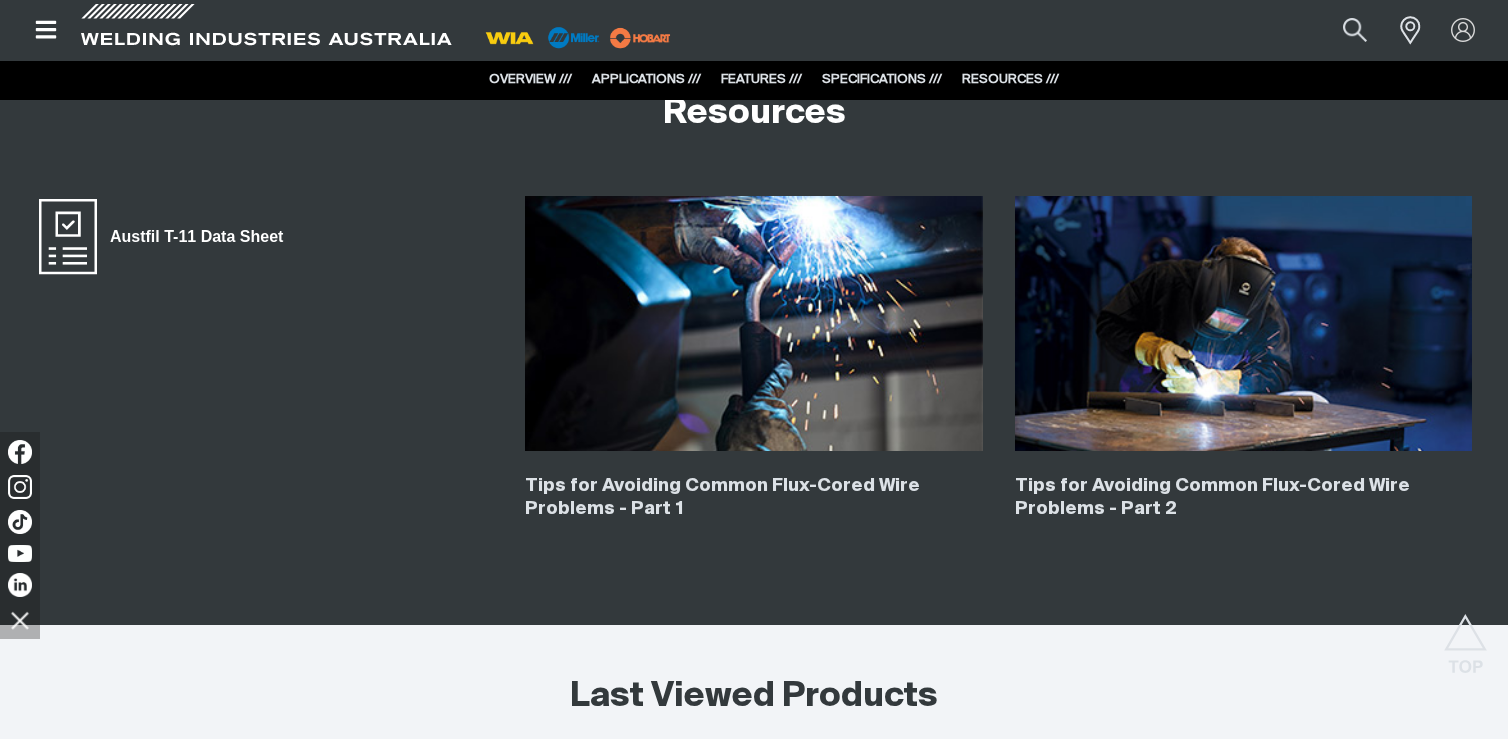 click on "Austfil T-11 Data Sheet" at bounding box center [196, 237] 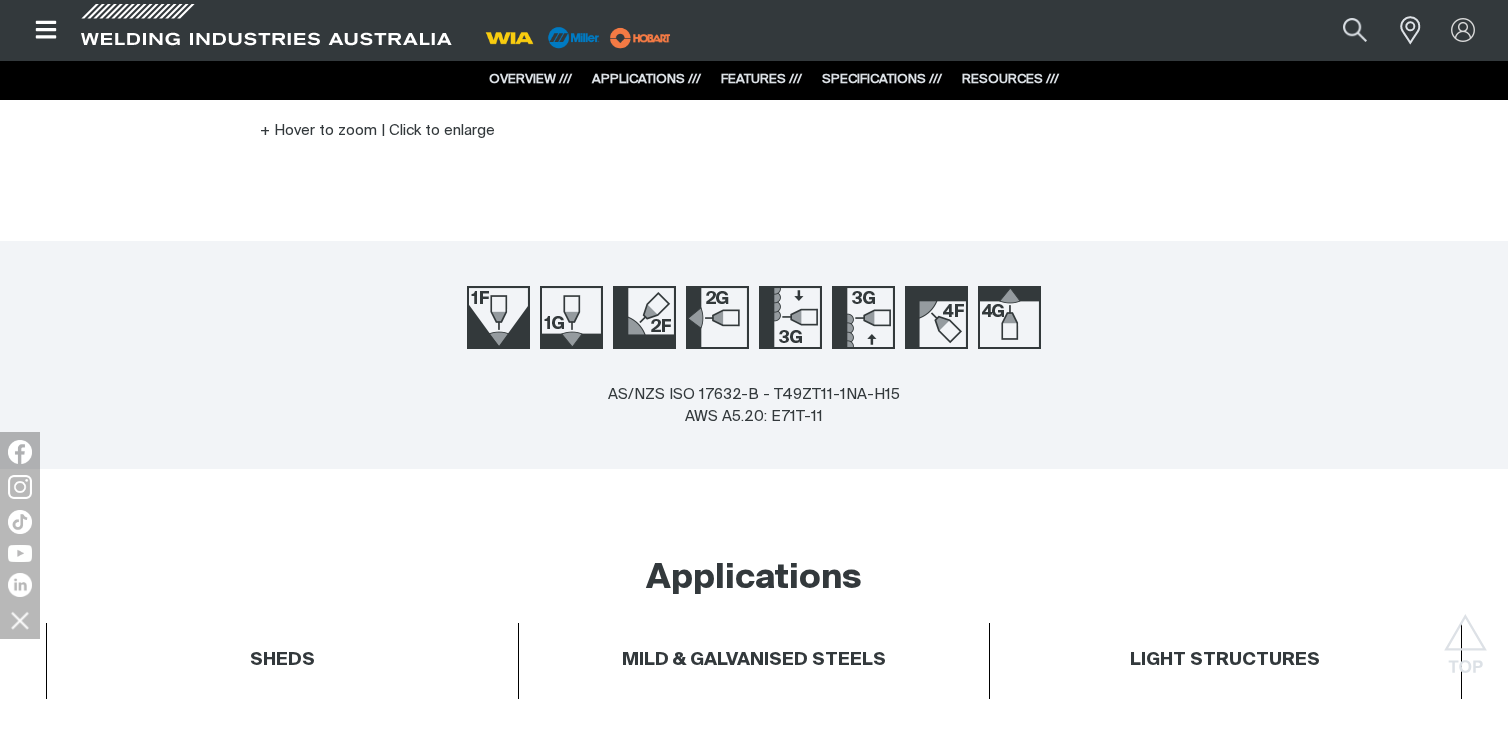 scroll, scrollTop: 0, scrollLeft: 0, axis: both 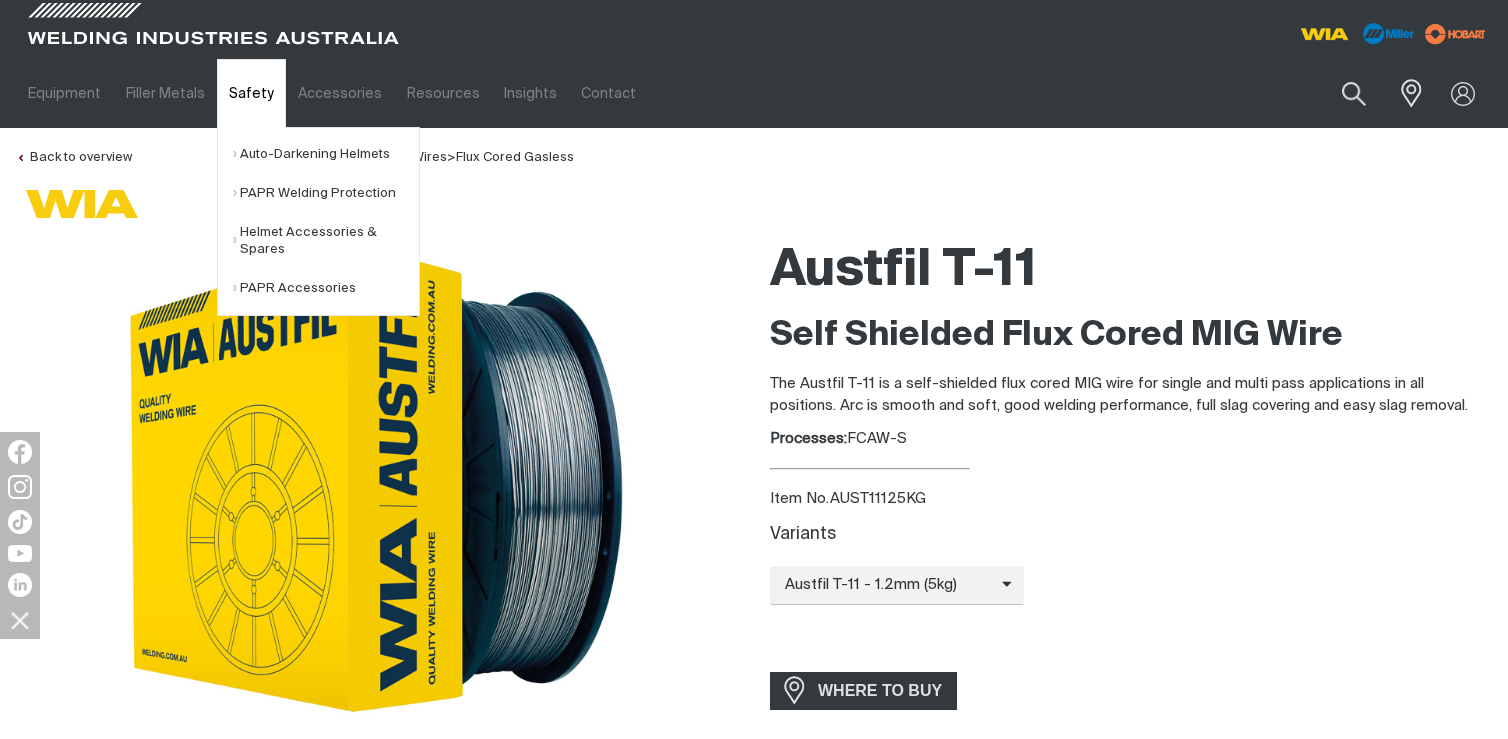 click on "Safety" at bounding box center [251, 93] 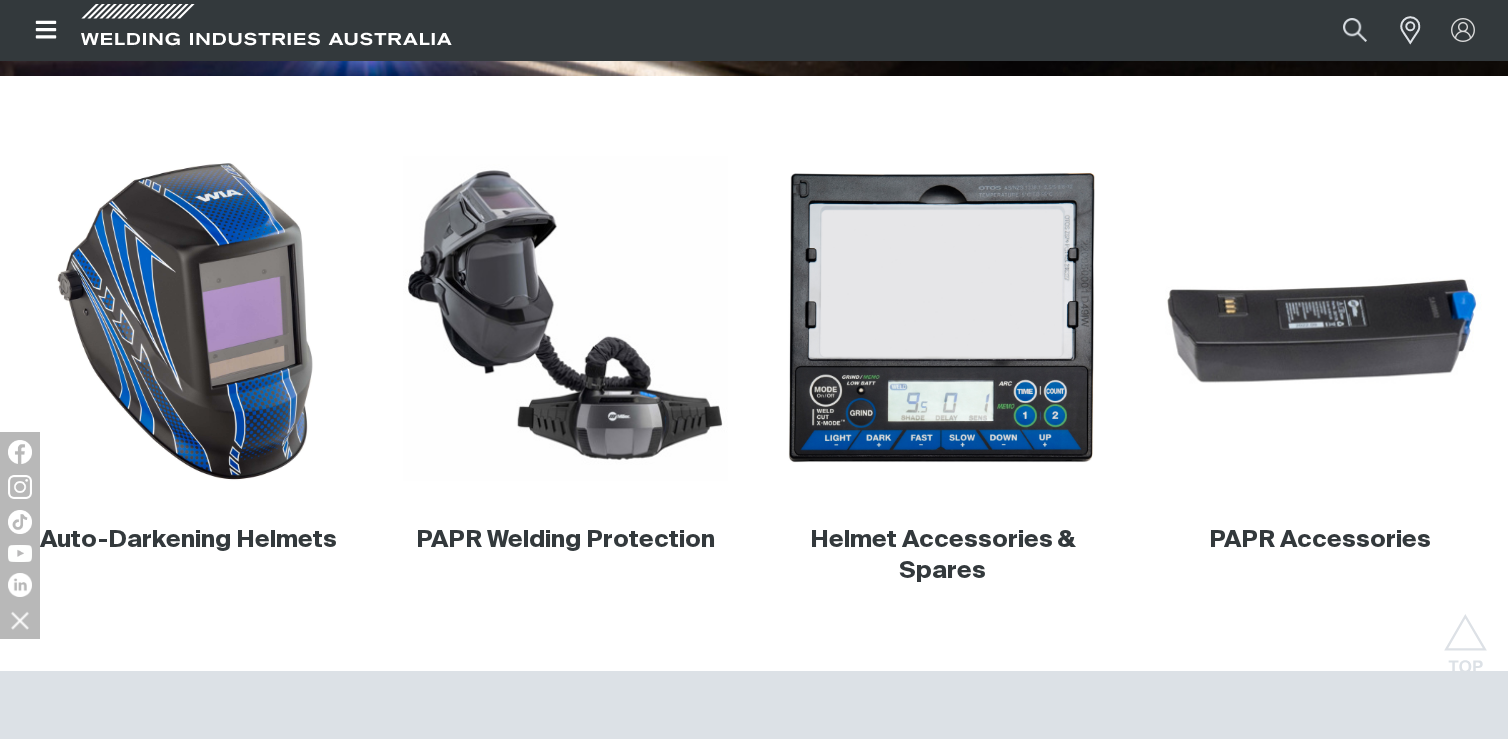 scroll, scrollTop: 560, scrollLeft: 0, axis: vertical 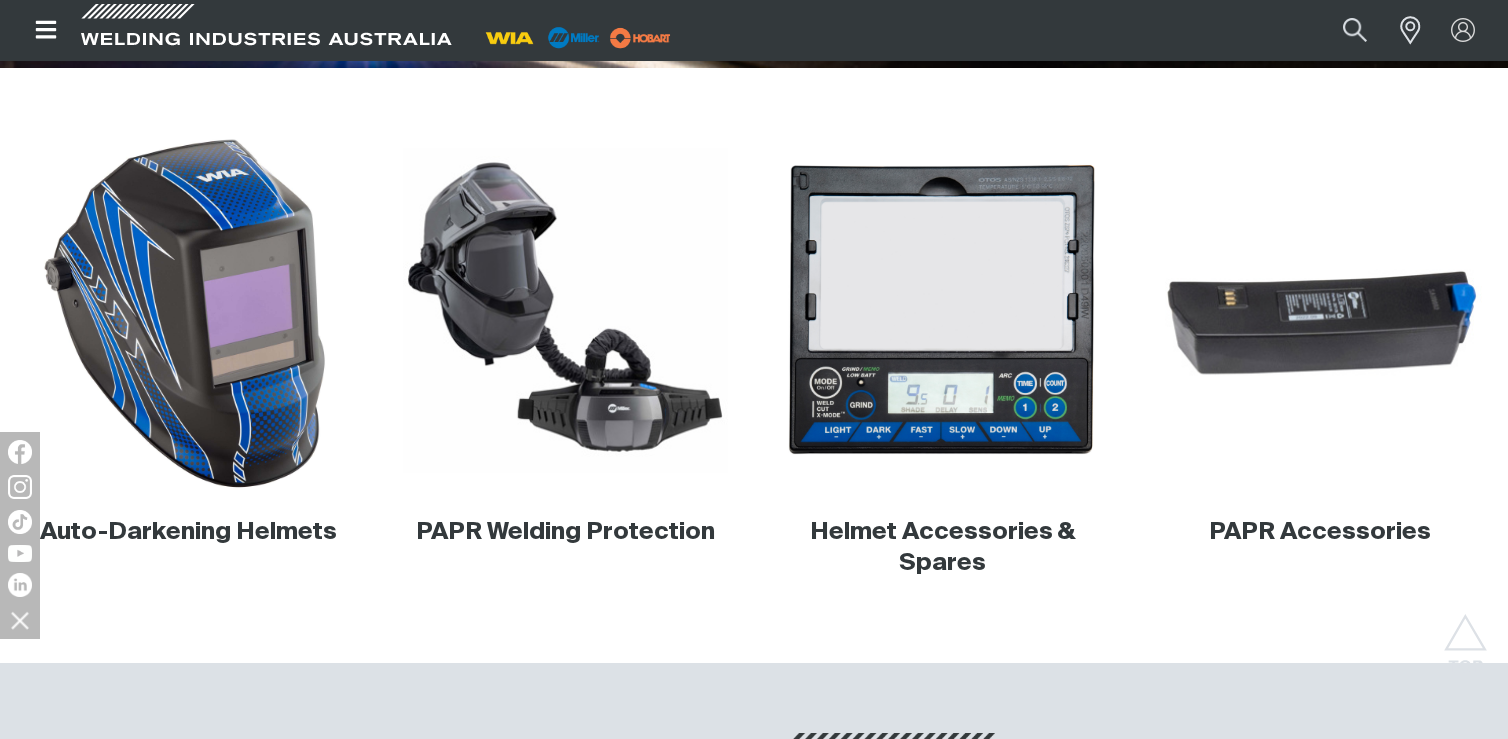 click at bounding box center (189, 311) 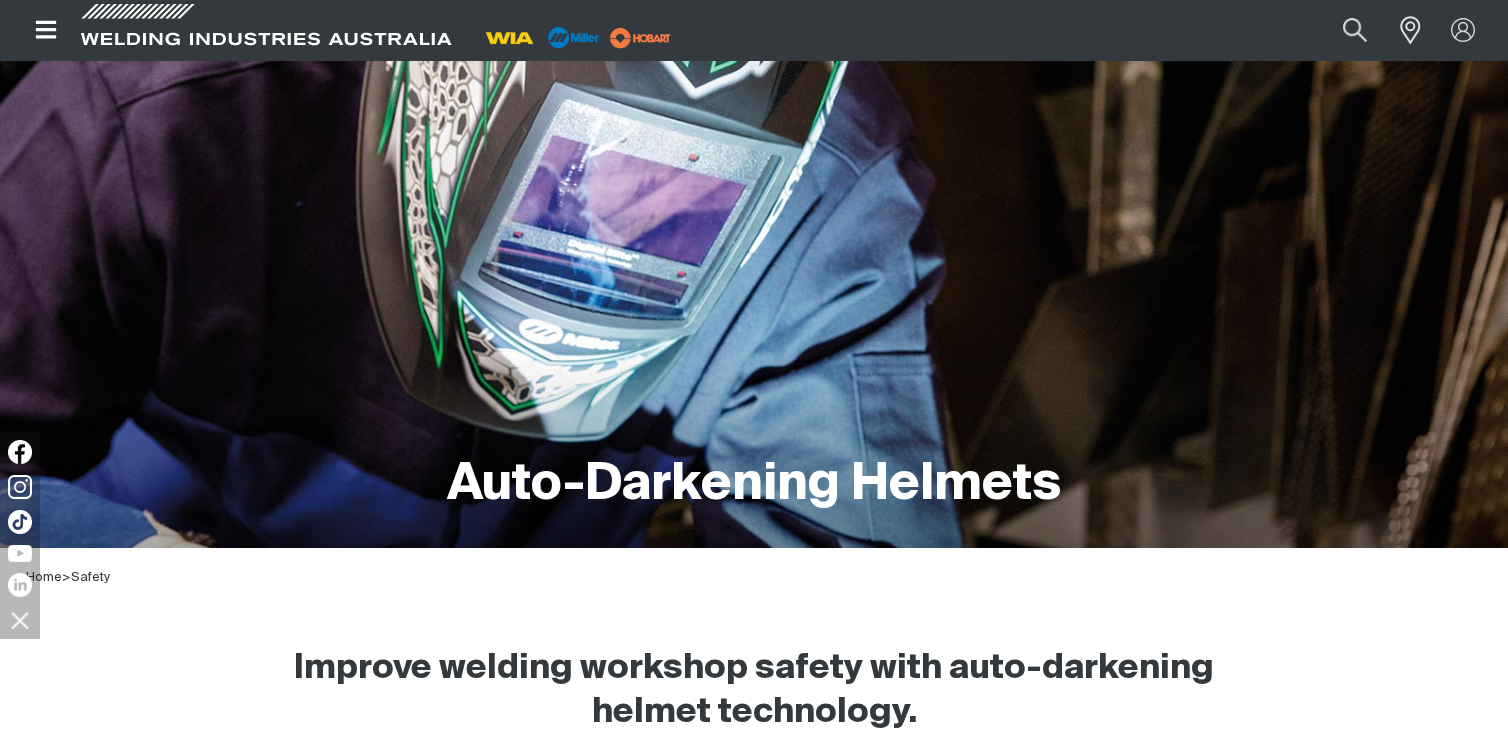 scroll, scrollTop: 0, scrollLeft: 0, axis: both 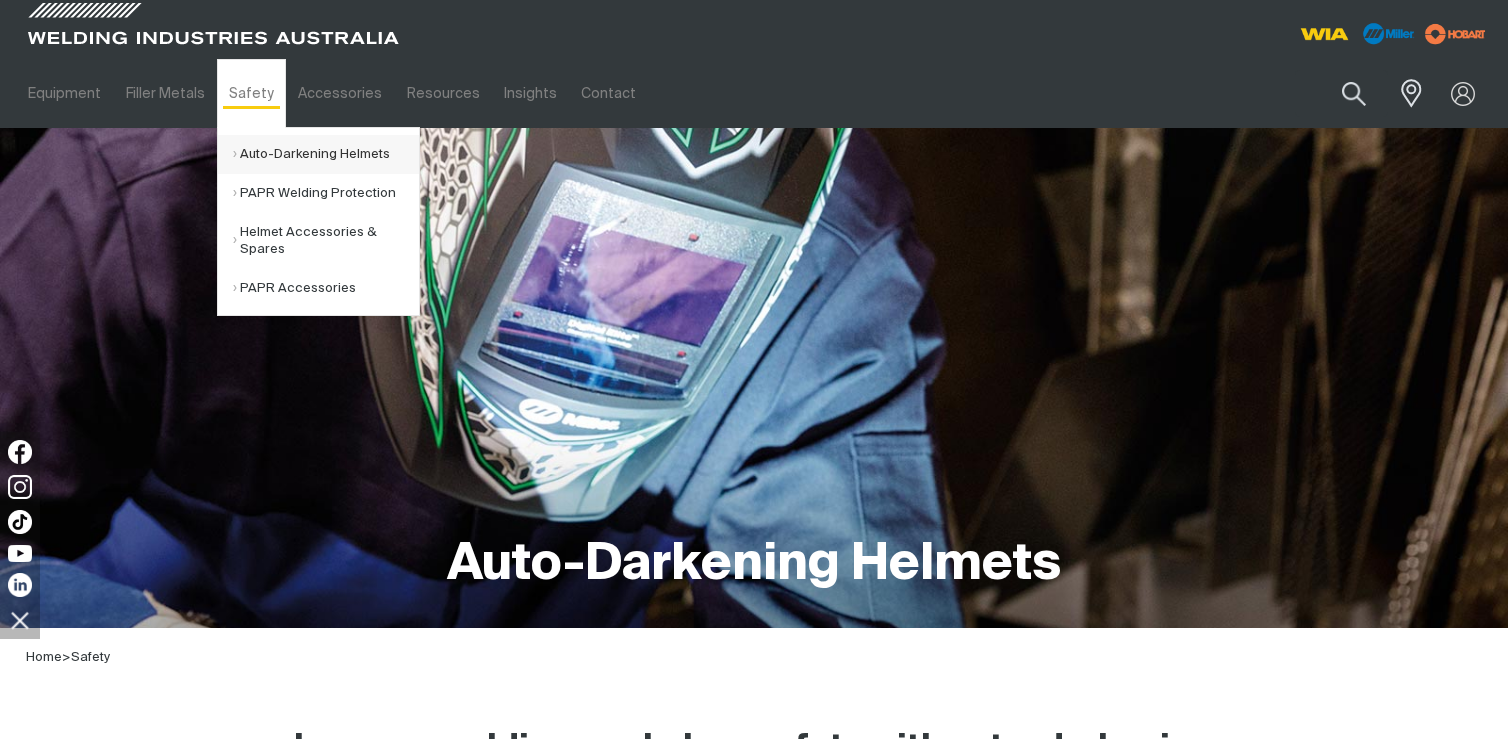 click on "Auto-Darkening Helmets" at bounding box center [326, 154] 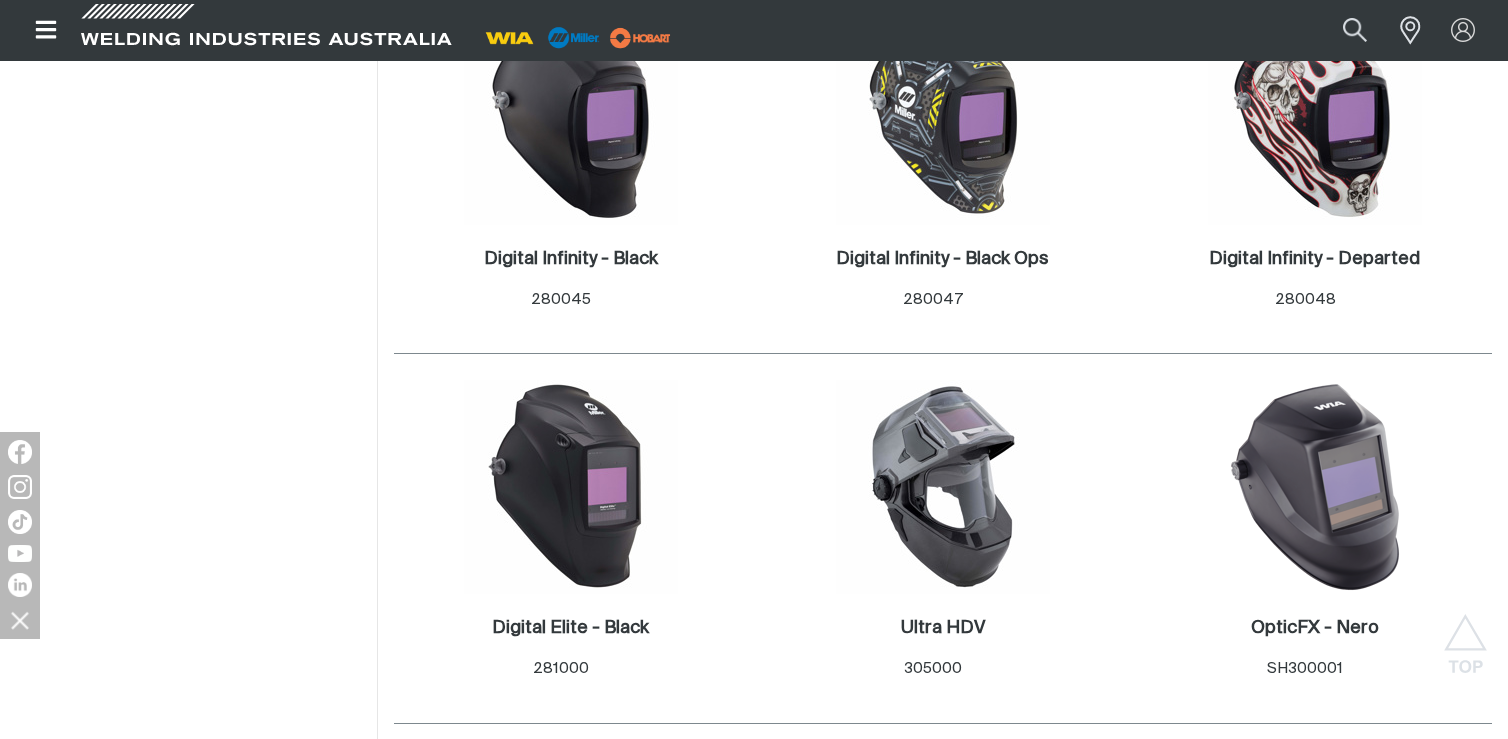 scroll, scrollTop: 1120, scrollLeft: 0, axis: vertical 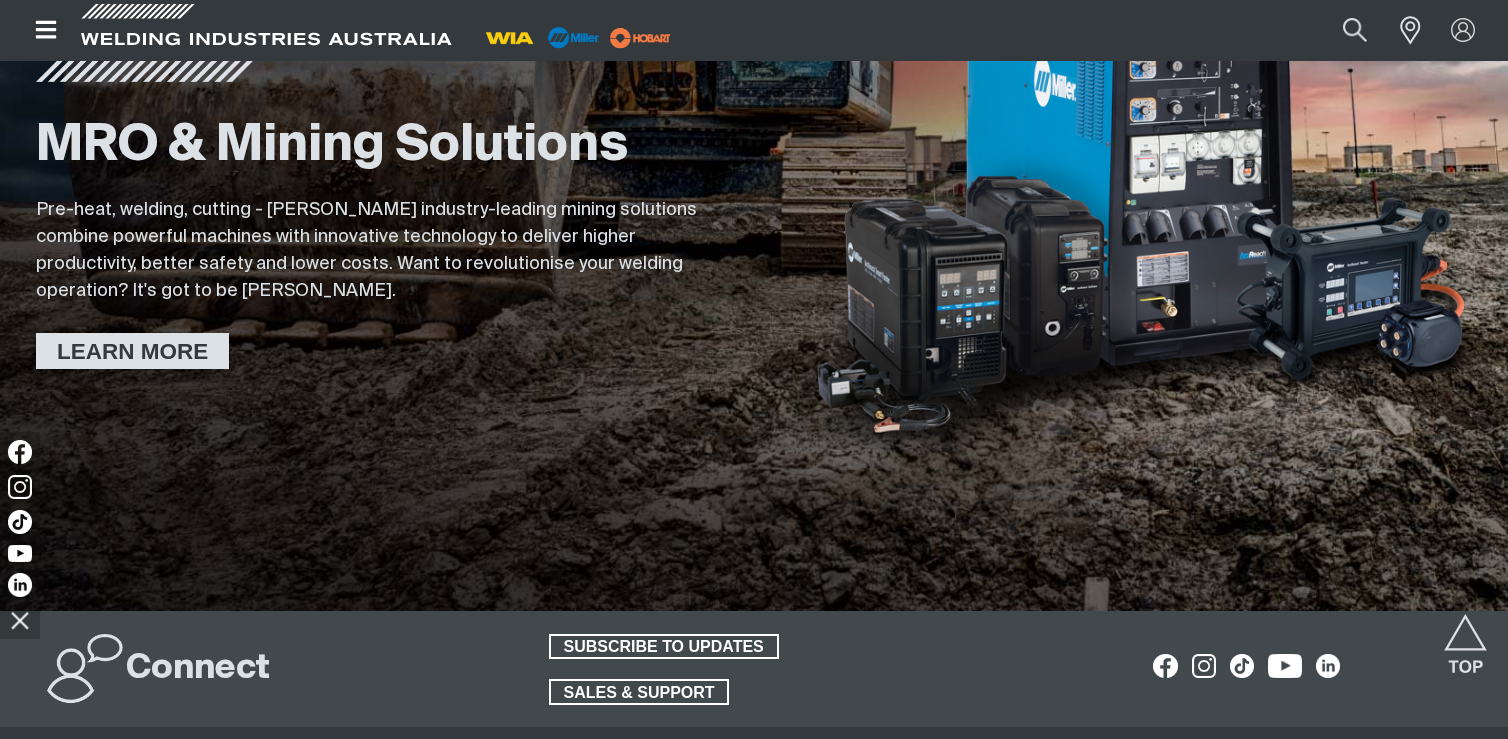 click on "LEARN MORE" at bounding box center (132, 351) 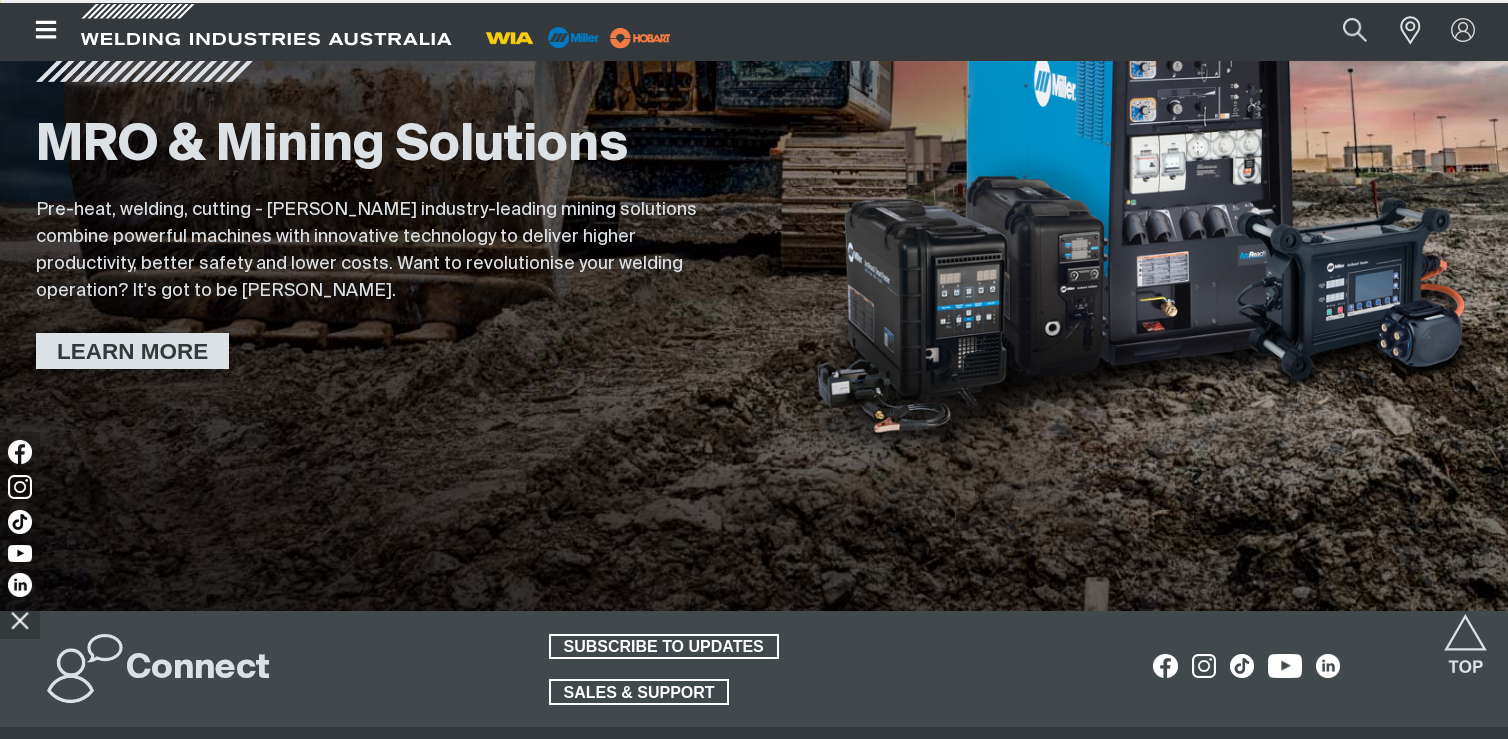 scroll, scrollTop: 0, scrollLeft: 0, axis: both 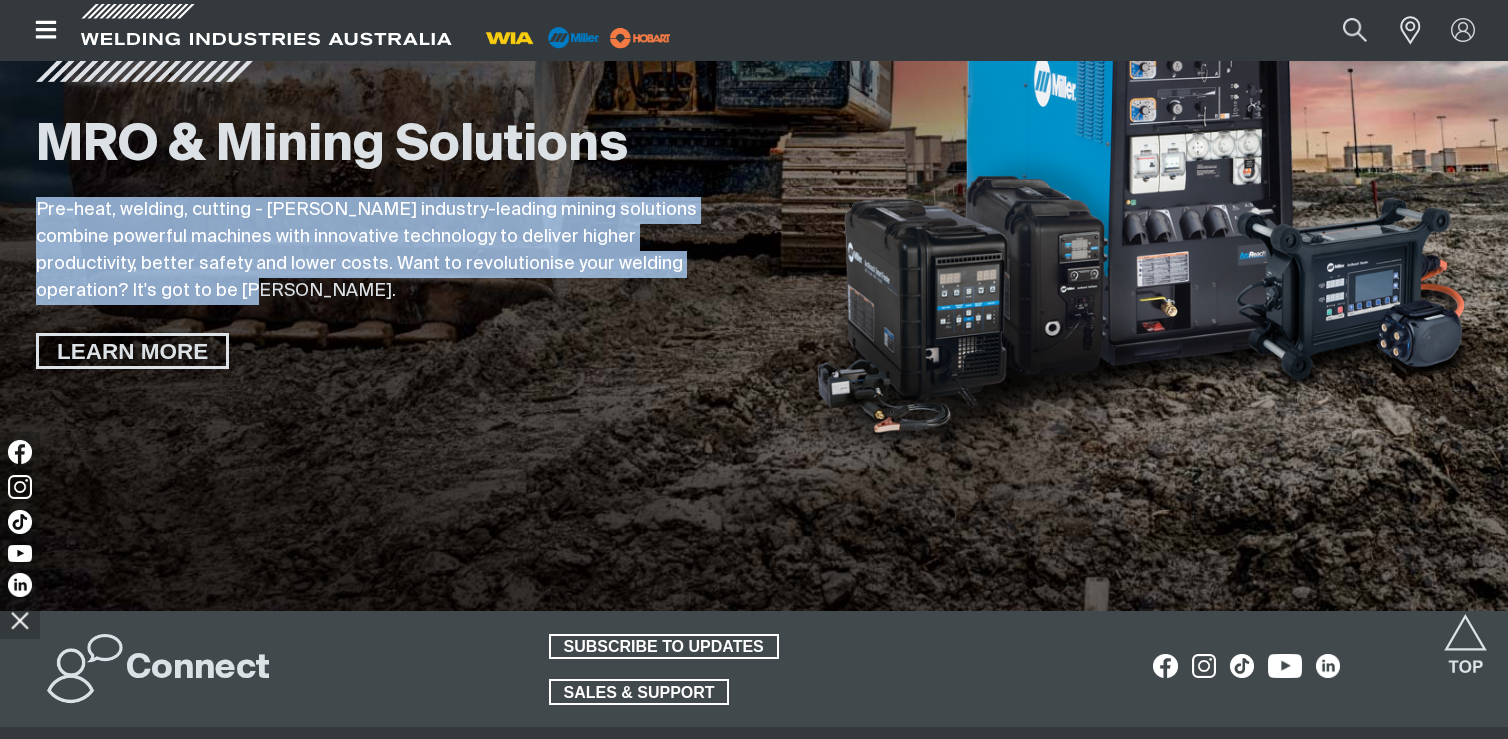 drag, startPoint x: 98, startPoint y: 294, endPoint x: 39, endPoint y: 210, distance: 102.64989 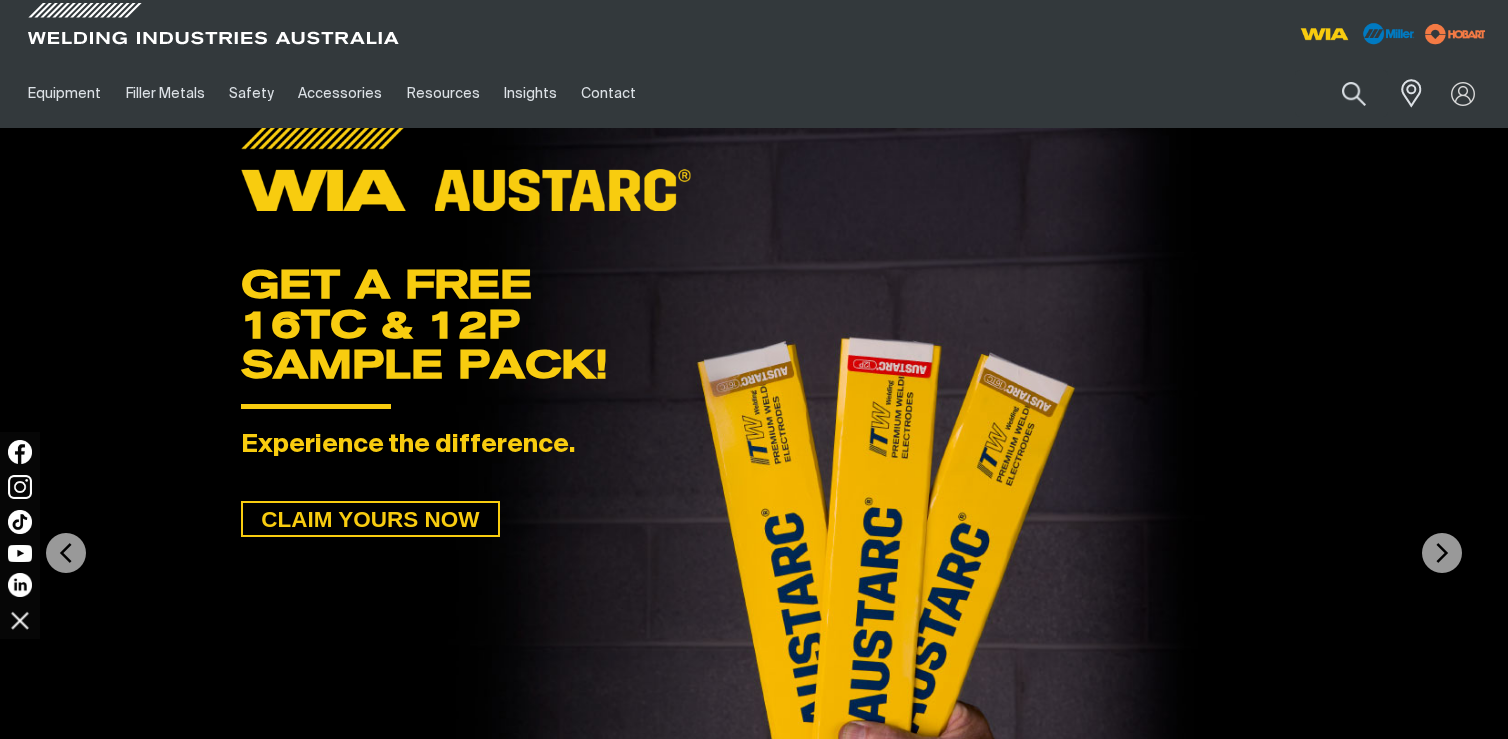 scroll, scrollTop: 0, scrollLeft: 0, axis: both 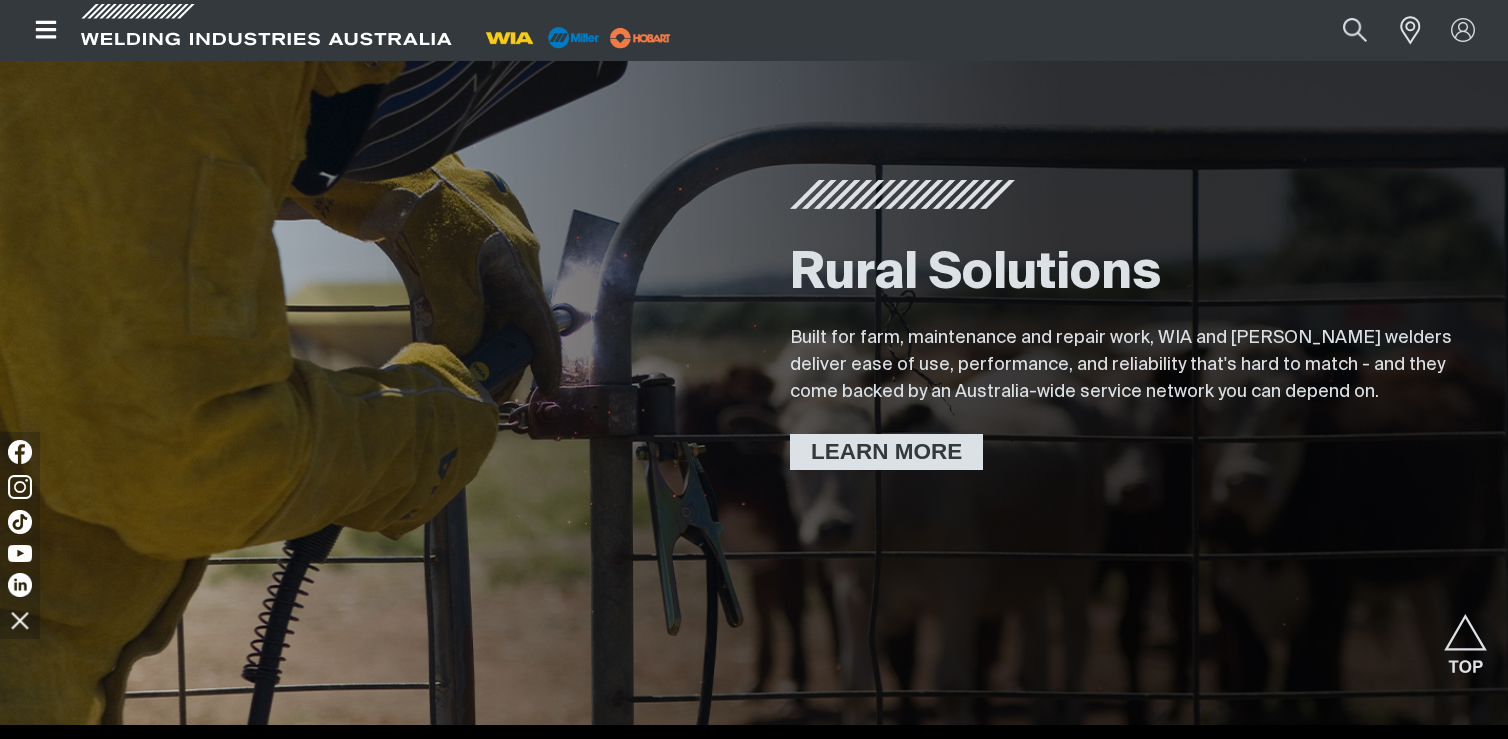 click on "LEARN MORE" at bounding box center (886, 452) 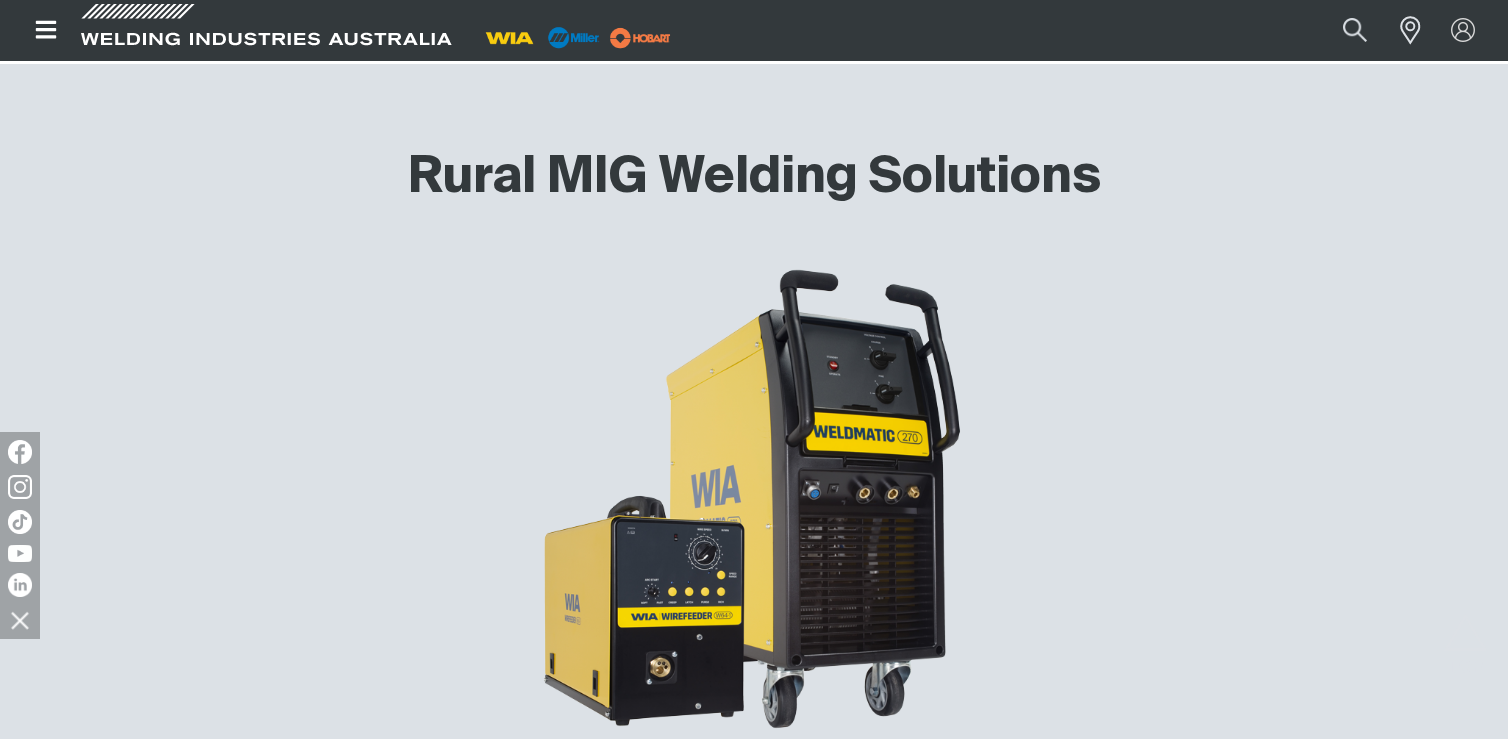 scroll, scrollTop: 2320, scrollLeft: 0, axis: vertical 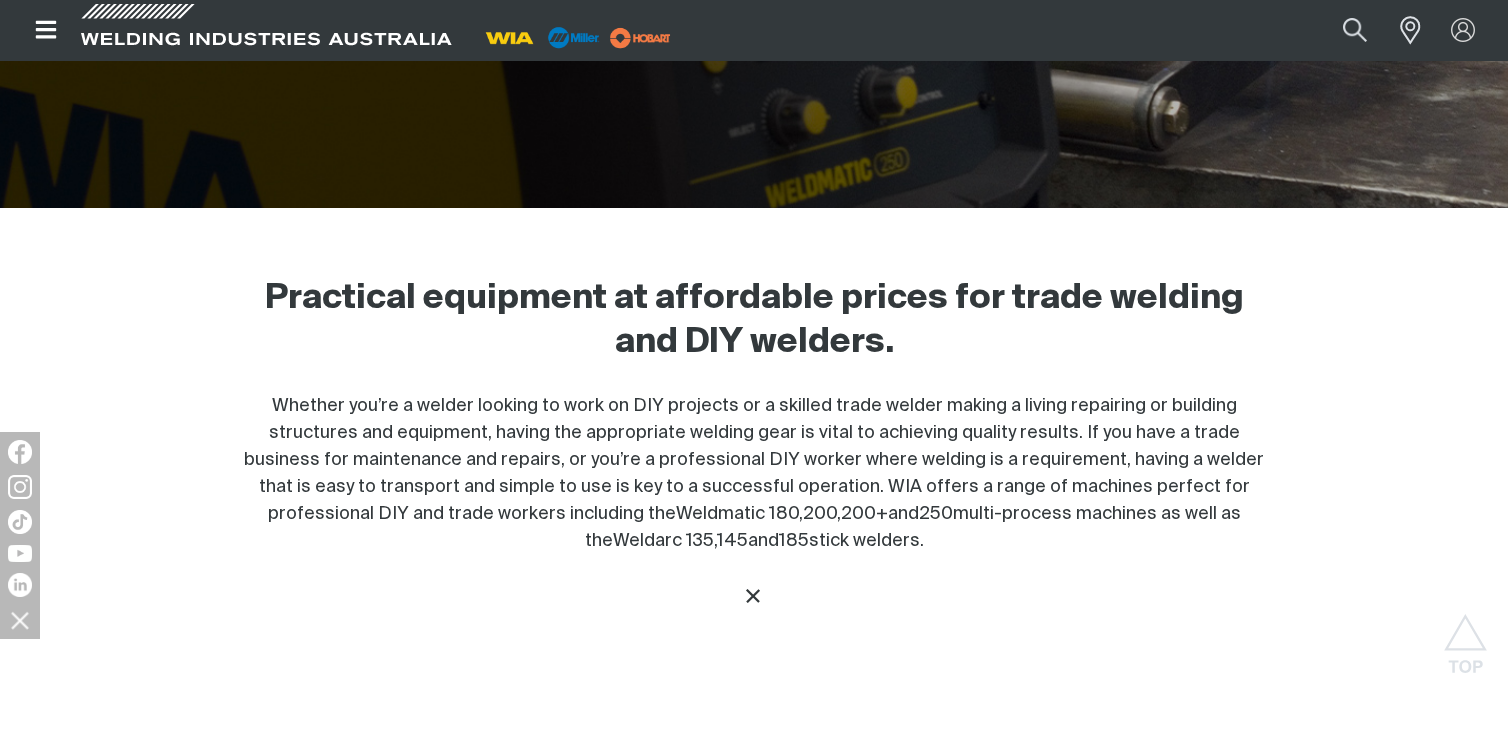 click at bounding box center [753, 596] 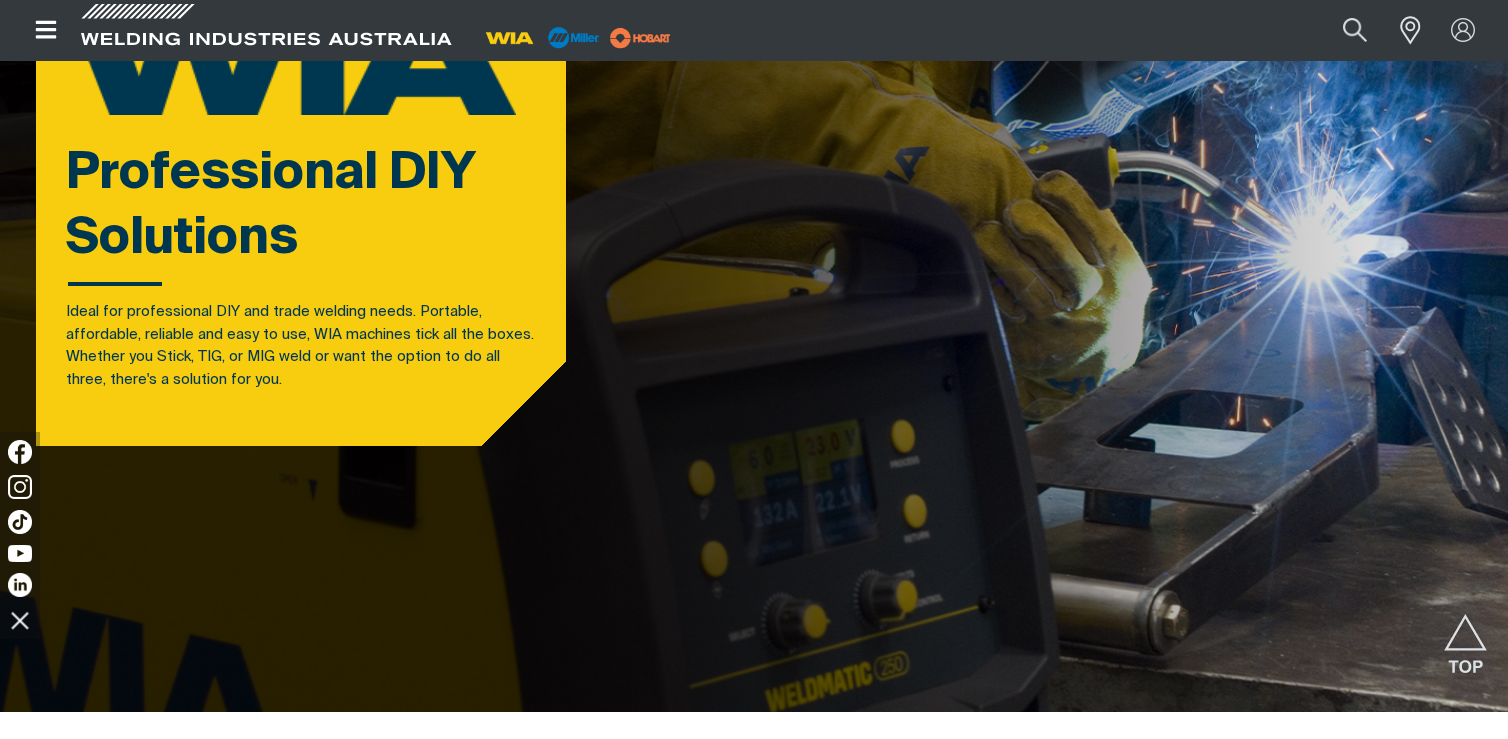 scroll, scrollTop: 0, scrollLeft: 0, axis: both 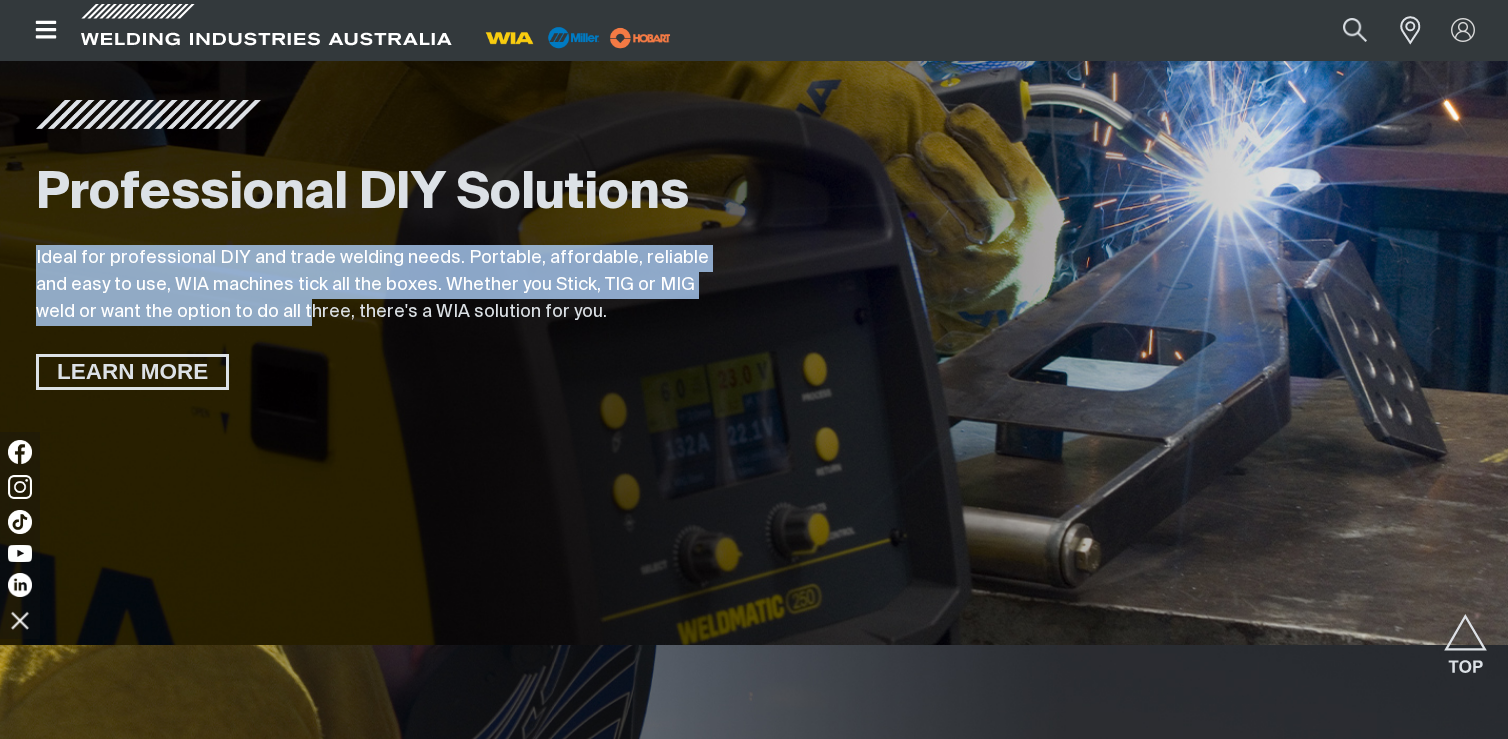 drag, startPoint x: 55, startPoint y: 261, endPoint x: 306, endPoint y: 312, distance: 256.12888 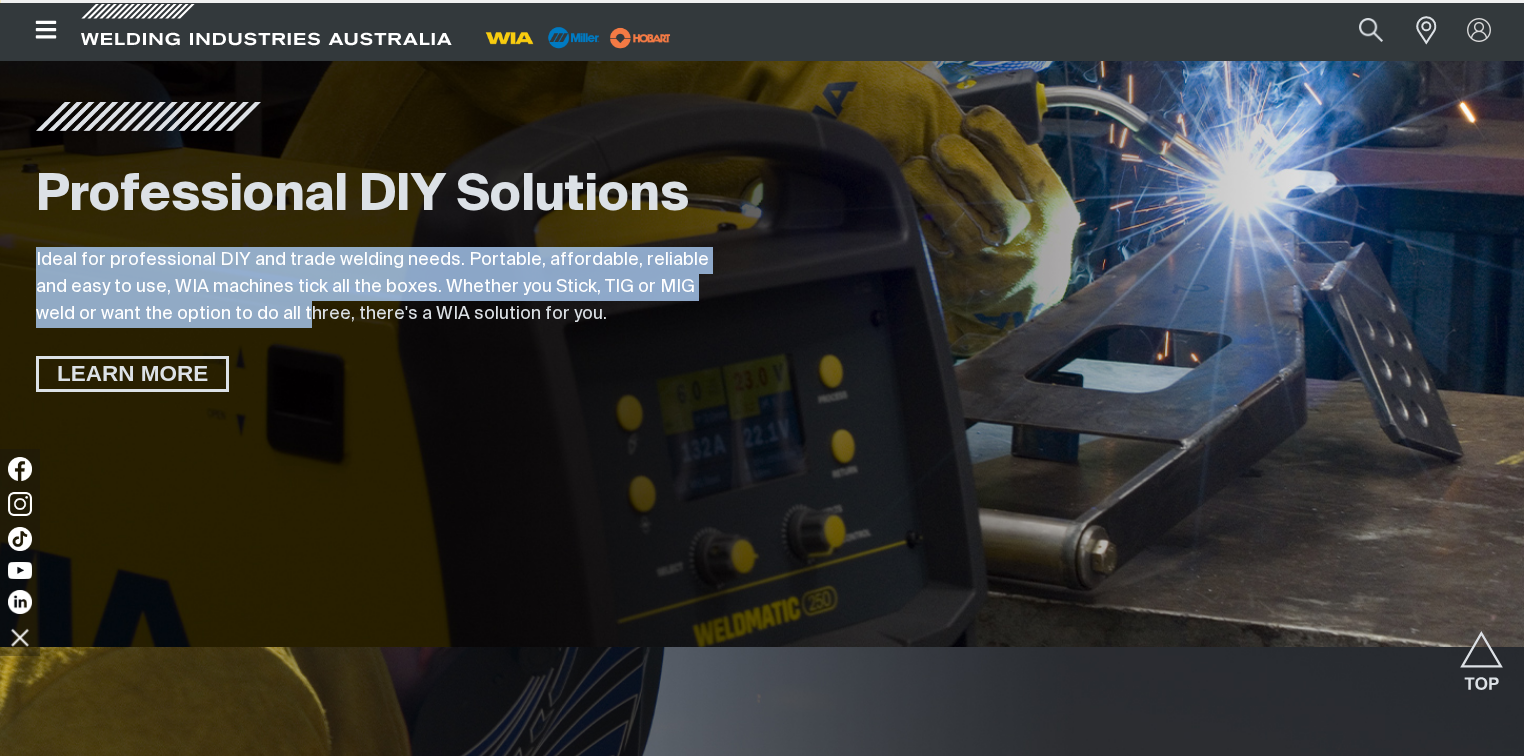 scroll, scrollTop: 0, scrollLeft: 0, axis: both 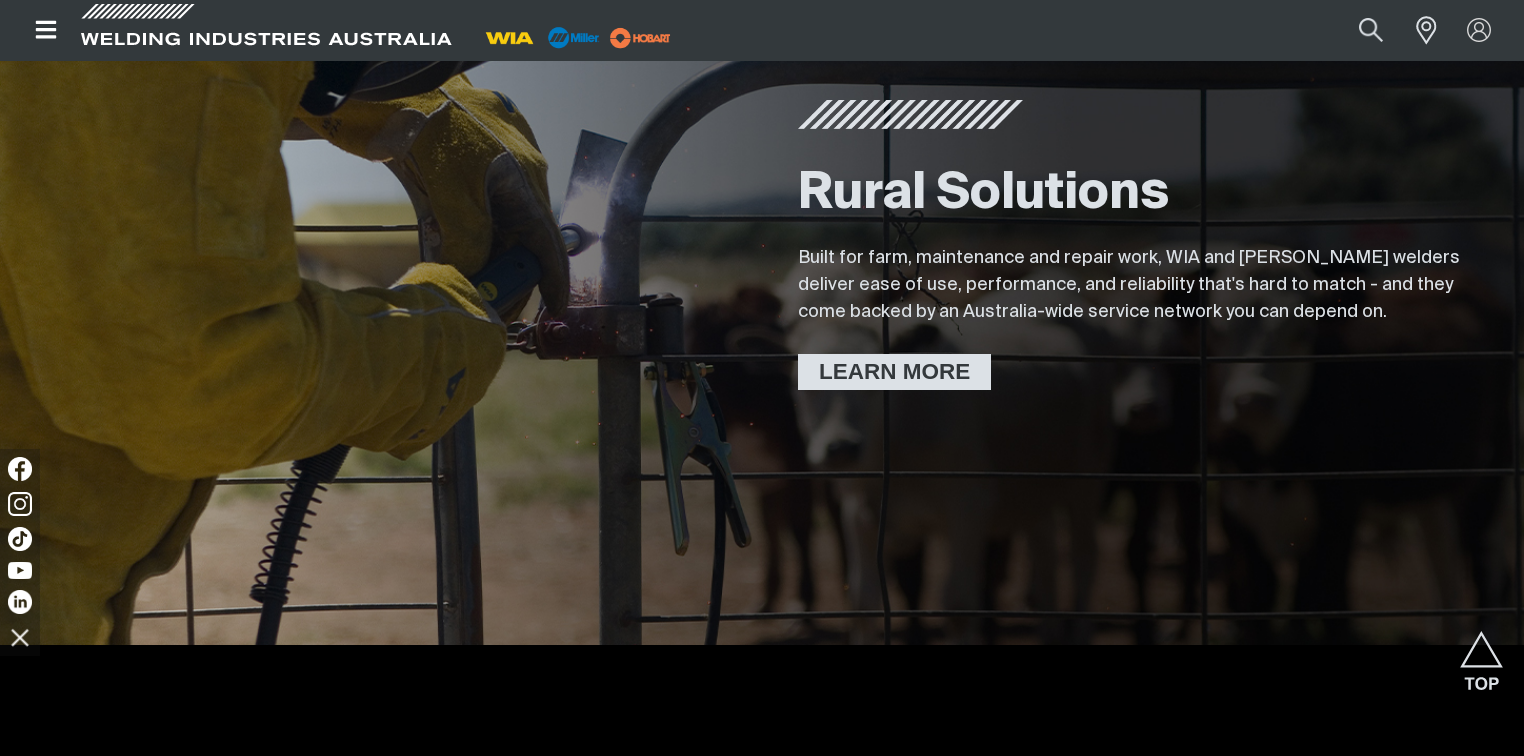 click on "LEARN MORE" at bounding box center (894, 372) 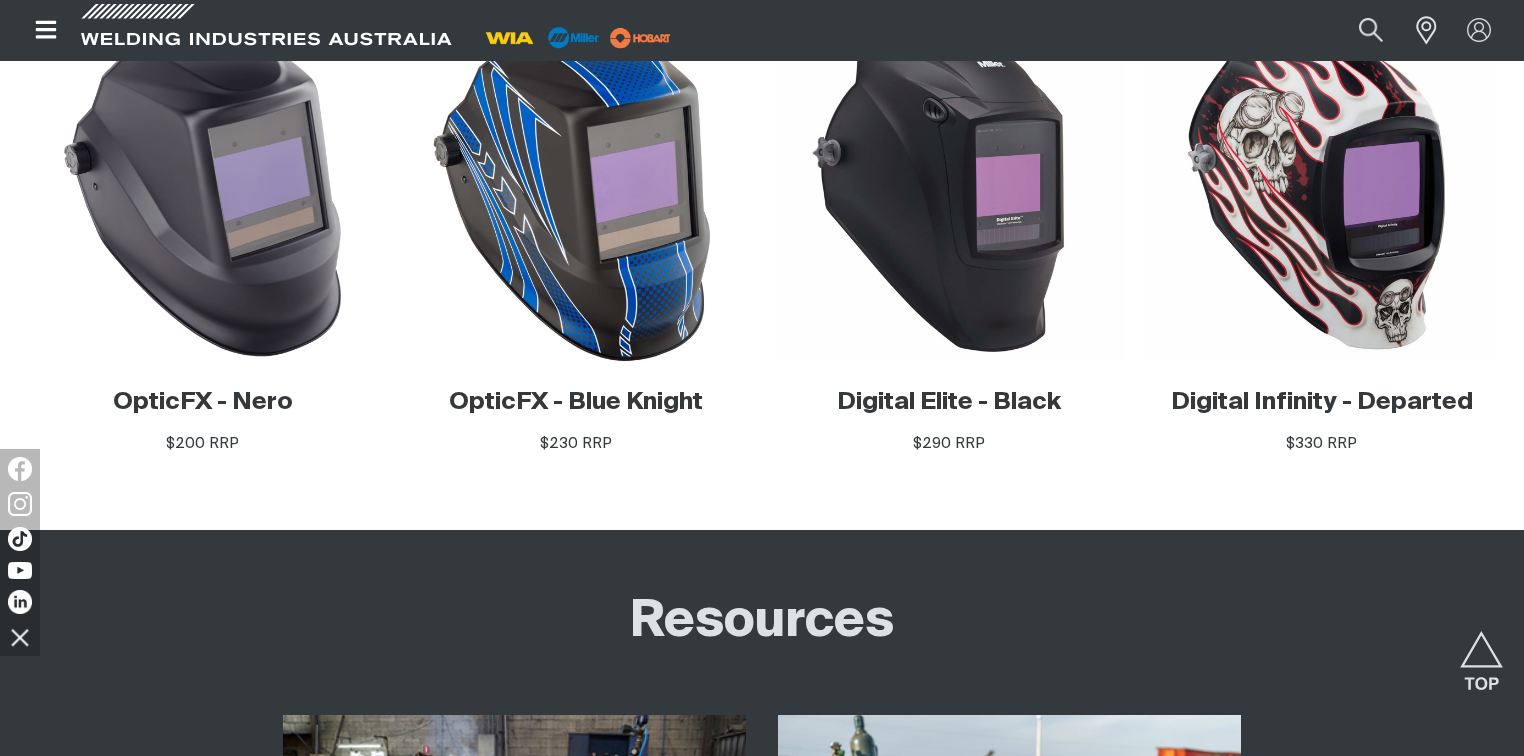 scroll, scrollTop: 11440, scrollLeft: 0, axis: vertical 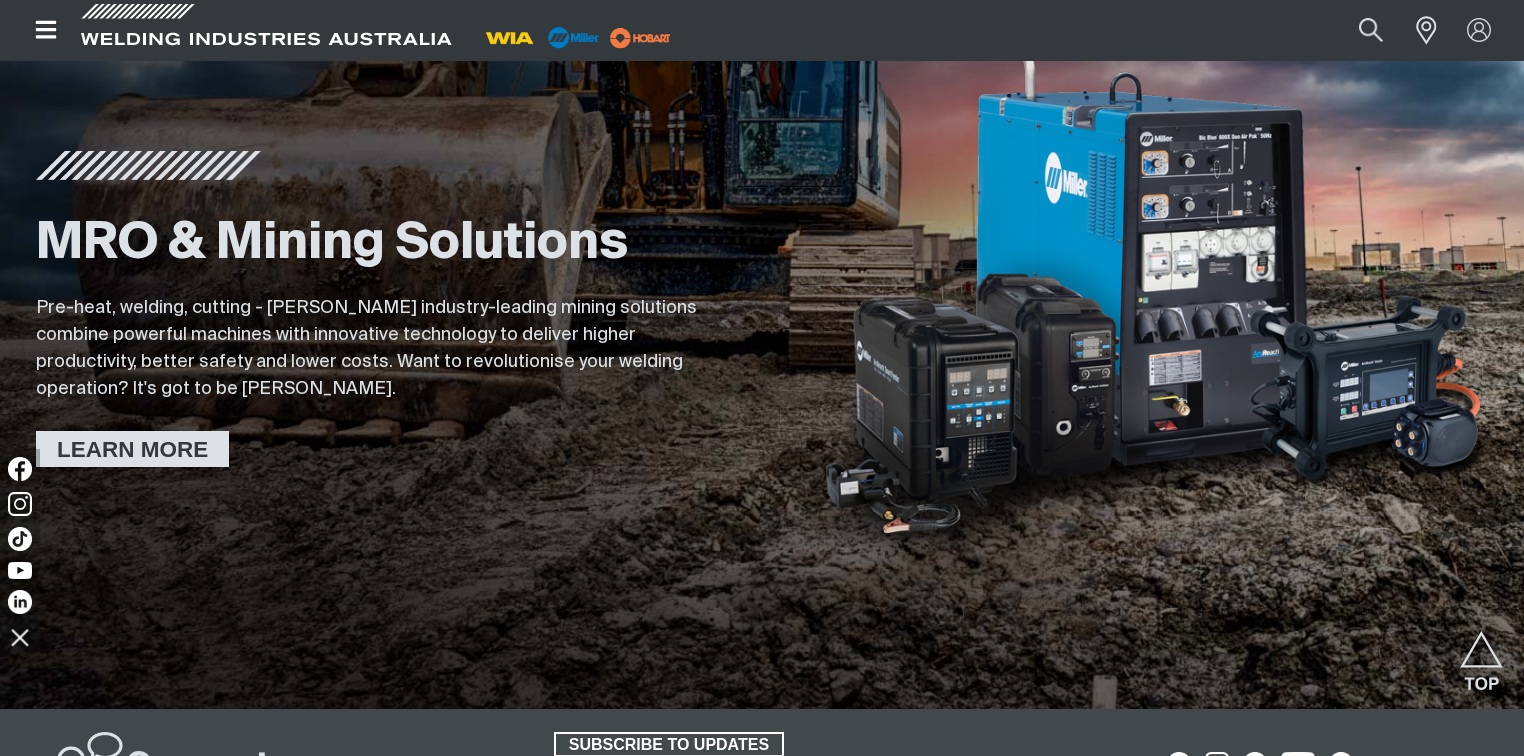 click on "LEARN MORE" at bounding box center [132, 449] 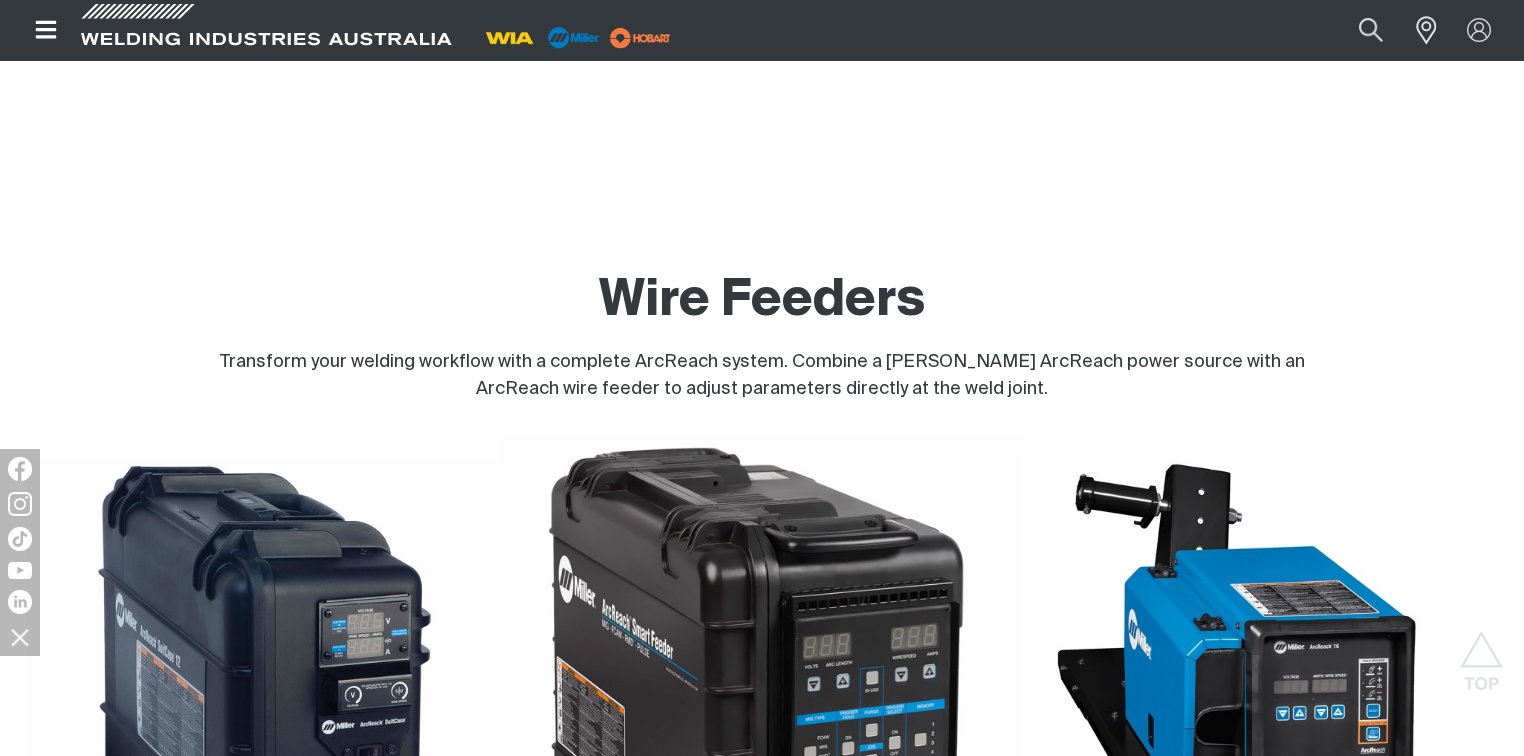 scroll, scrollTop: 5760, scrollLeft: 0, axis: vertical 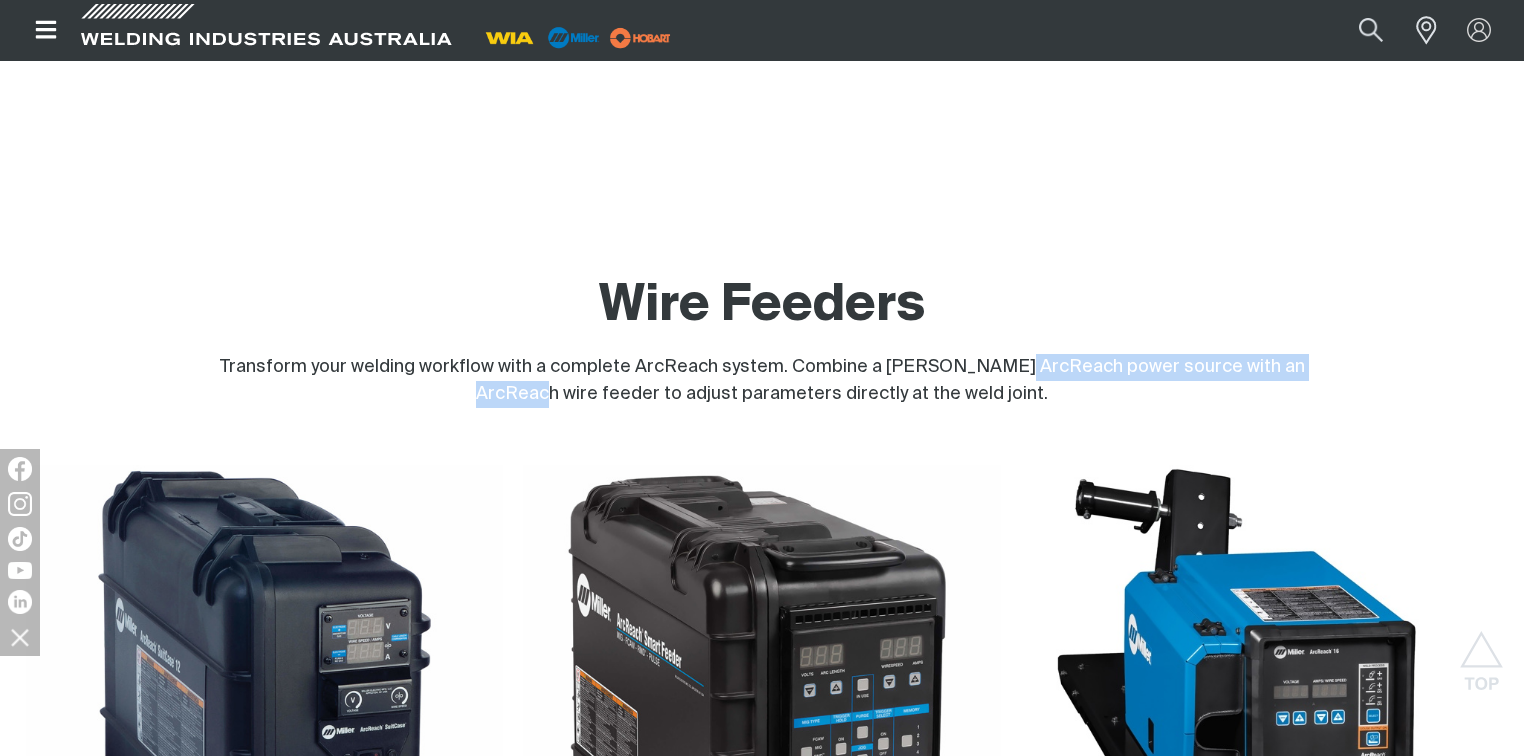 drag, startPoint x: 988, startPoint y: 351, endPoint x: 155, endPoint y: 358, distance: 833.0294 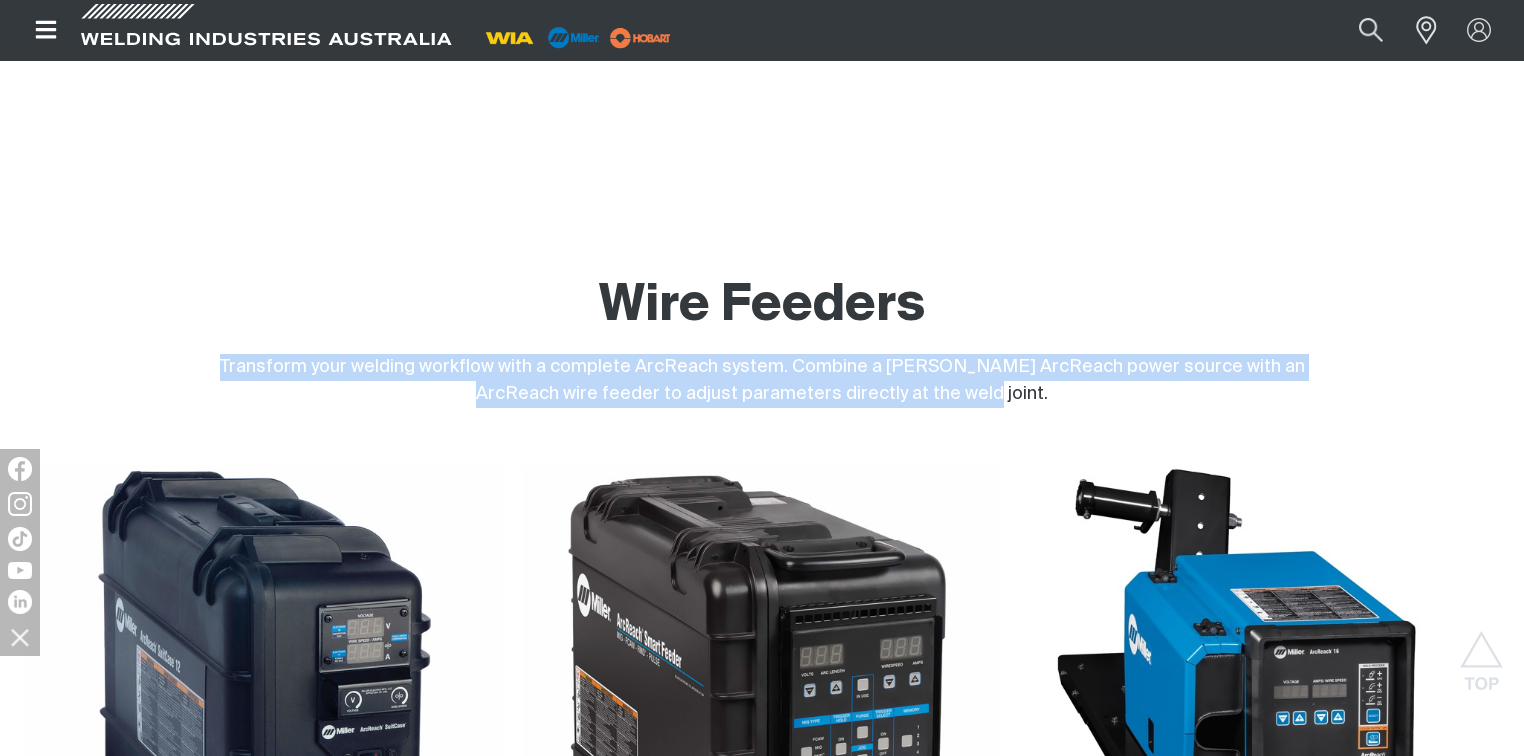drag, startPoint x: 980, startPoint y: 367, endPoint x: 208, endPoint y: 324, distance: 773.1966 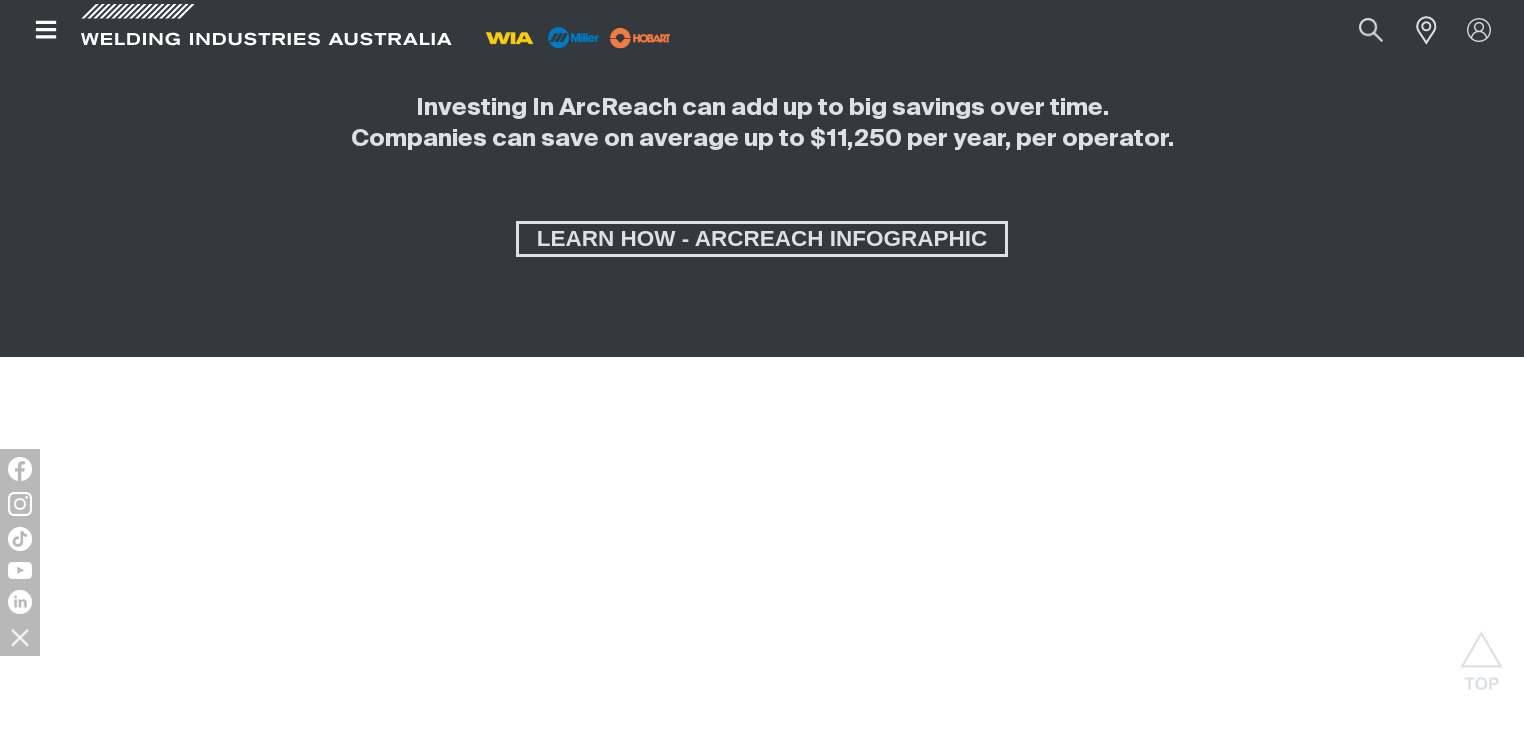 scroll, scrollTop: 4400, scrollLeft: 0, axis: vertical 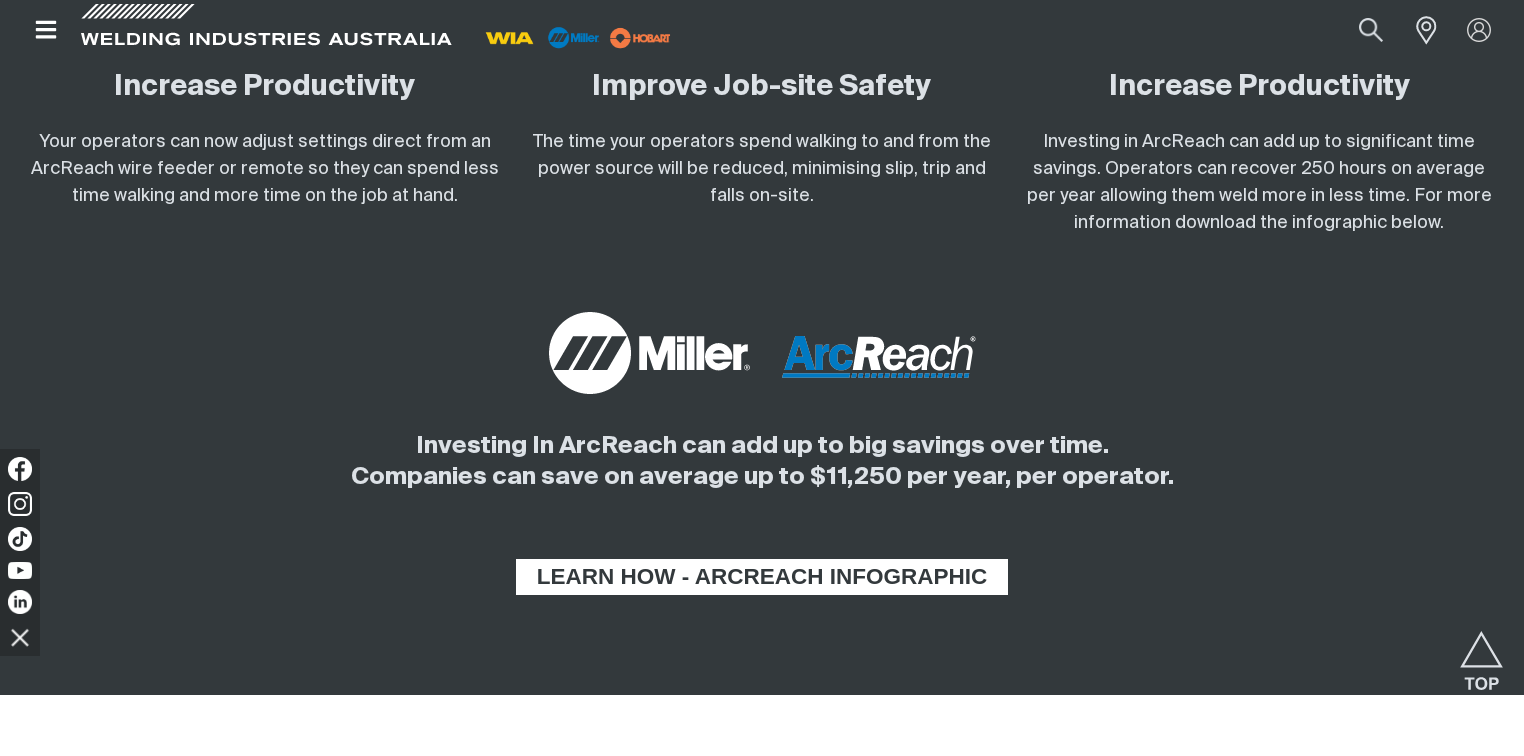 click on "LEARN HOW - ARCREACH INFOGRAPHIC" at bounding box center [762, 577] 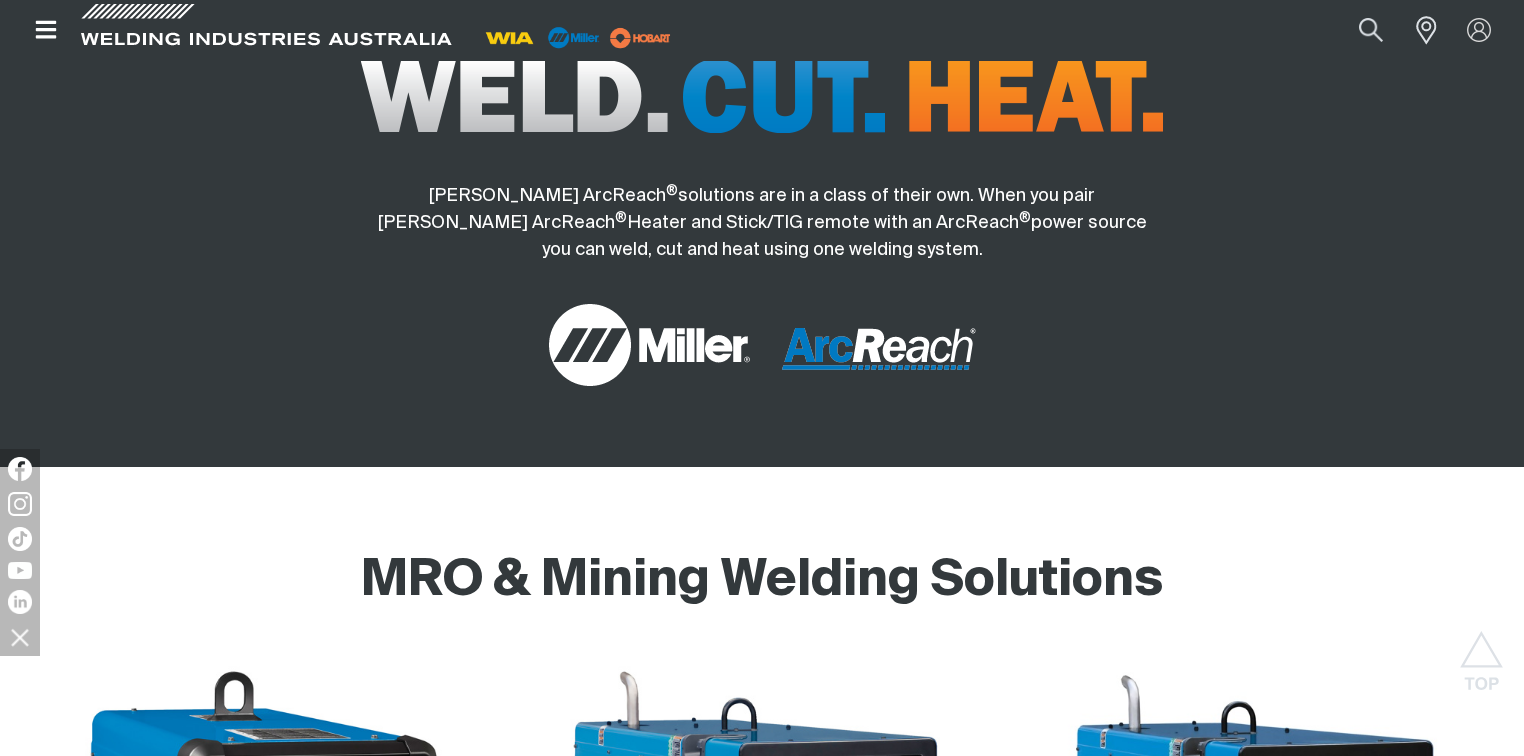 scroll, scrollTop: 1760, scrollLeft: 0, axis: vertical 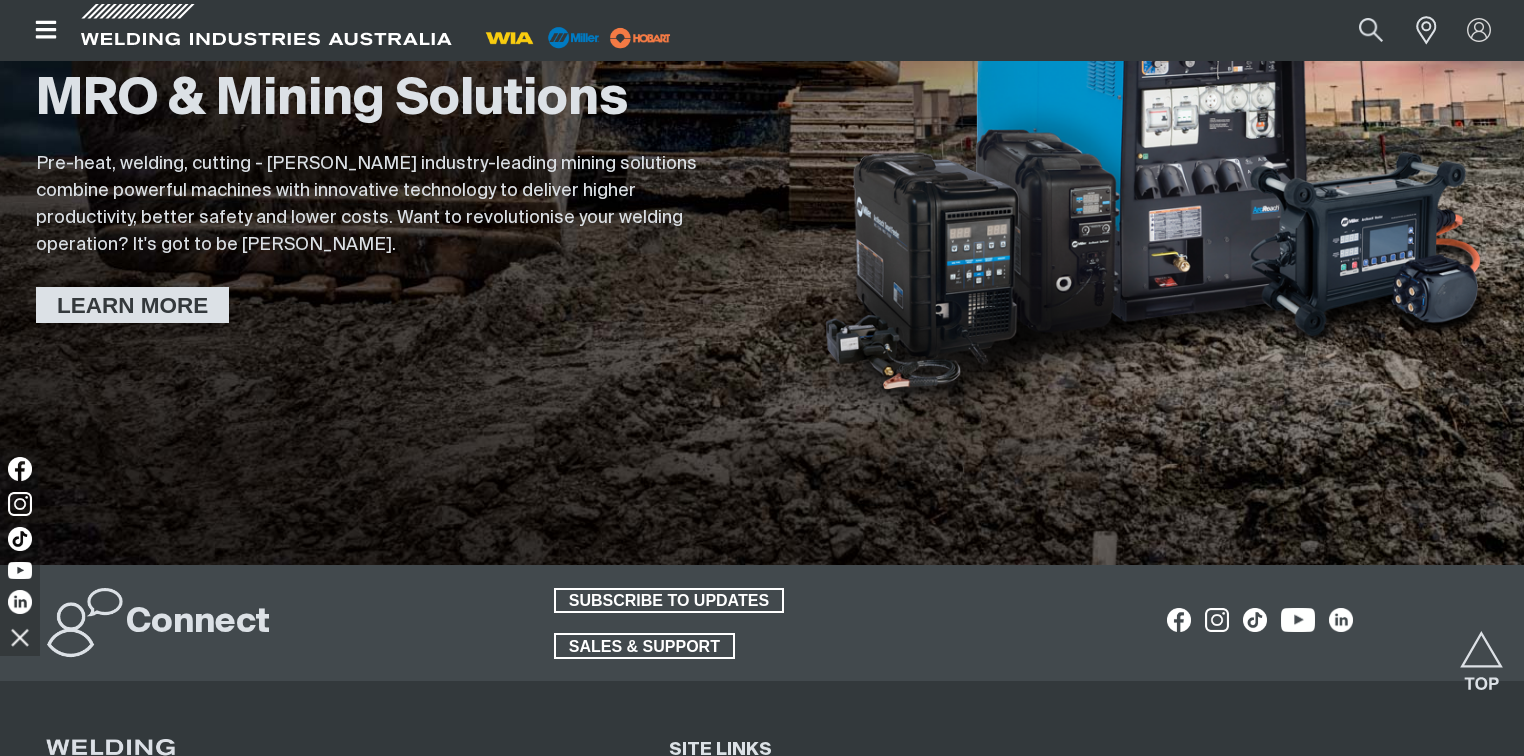 click on "LEARN MORE" at bounding box center [132, 305] 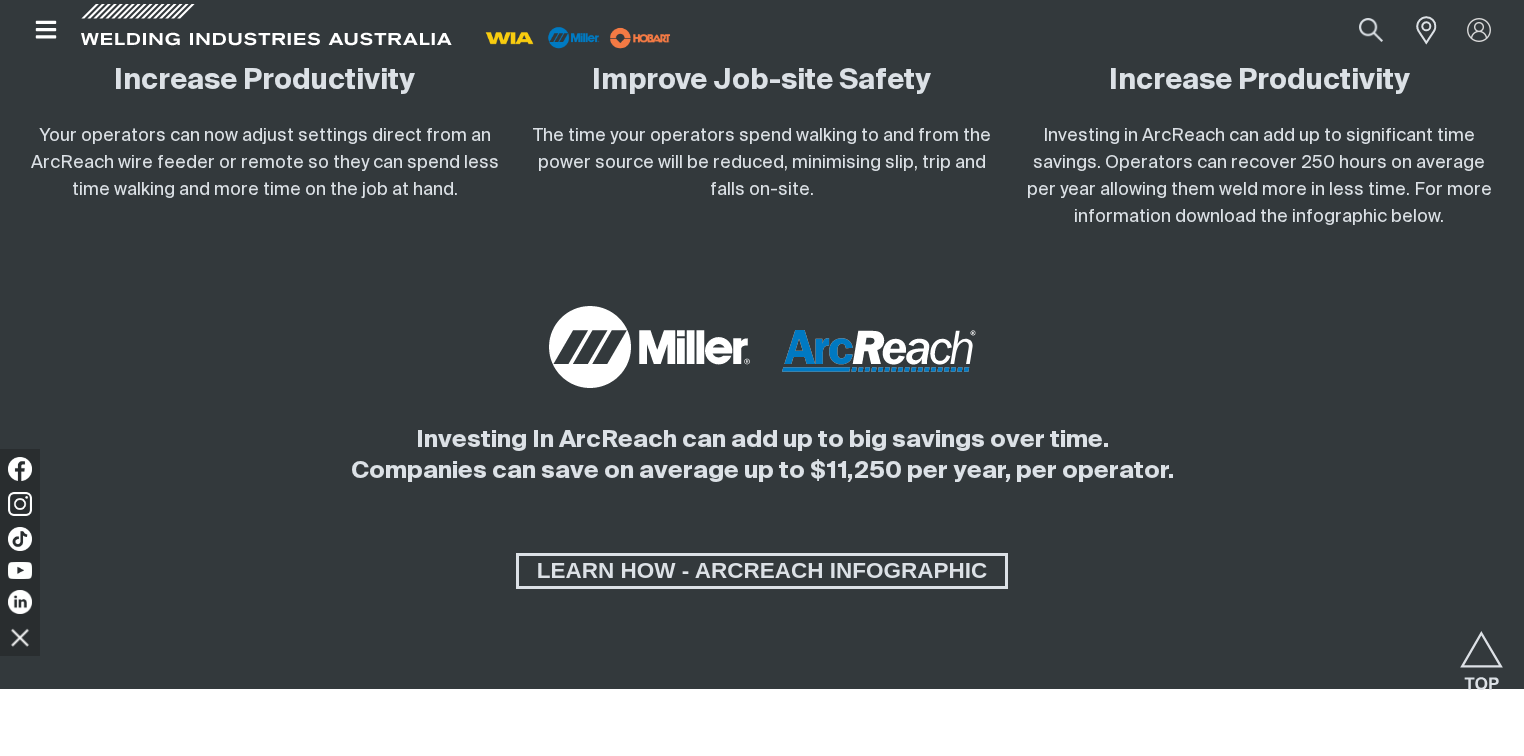scroll, scrollTop: 4560, scrollLeft: 0, axis: vertical 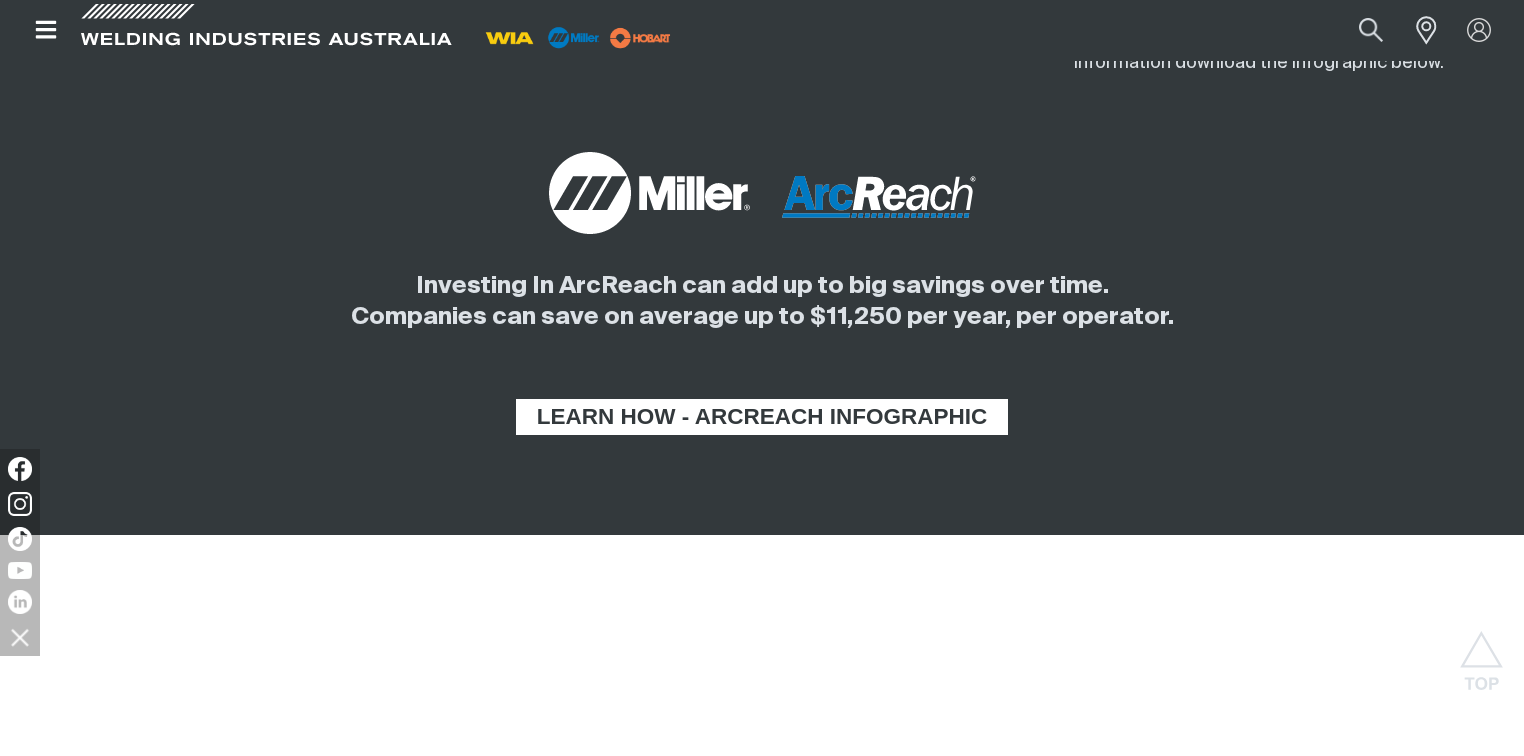 click on "LEARN HOW - ARCREACH INFOGRAPHIC" at bounding box center [762, 417] 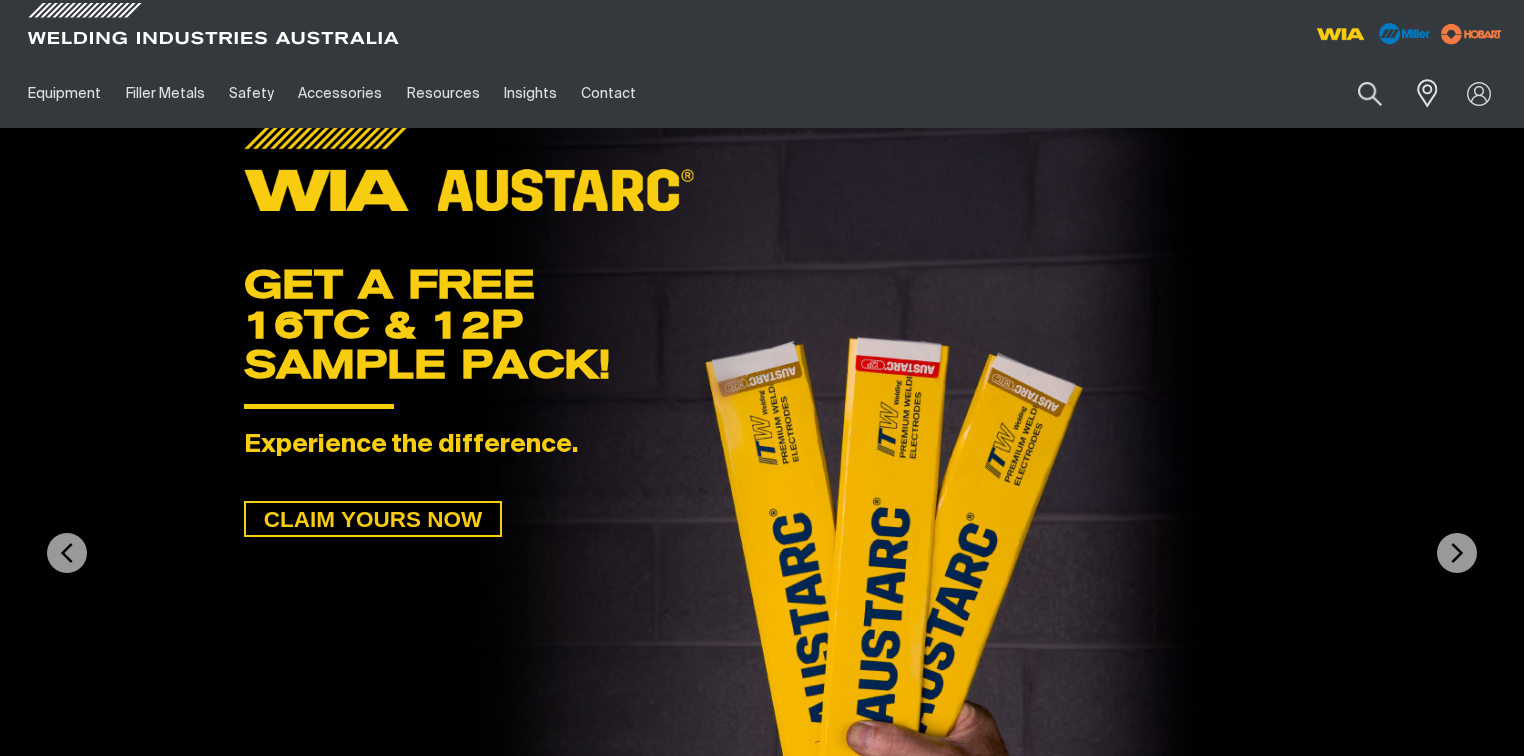 scroll, scrollTop: 0, scrollLeft: 0, axis: both 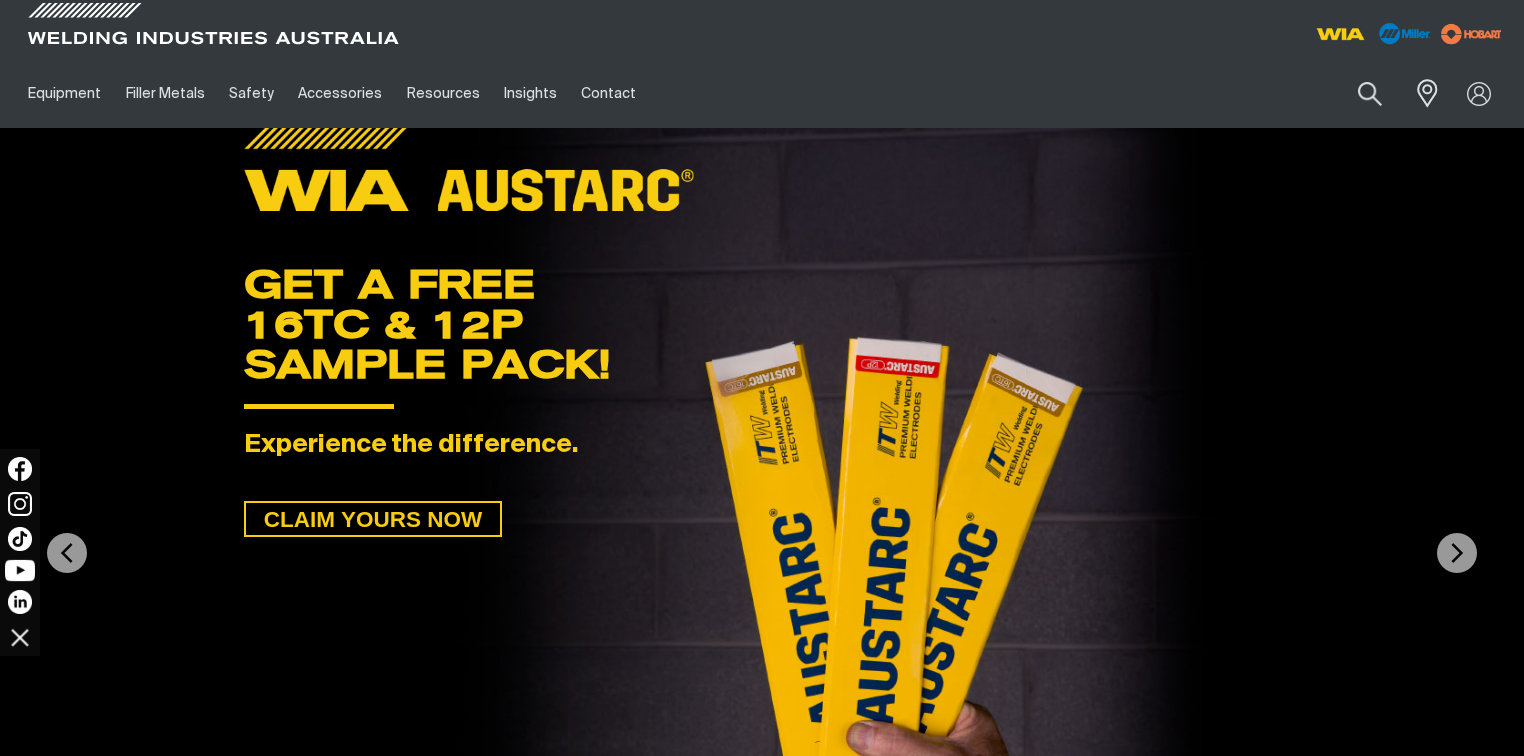 click at bounding box center [20, 570] 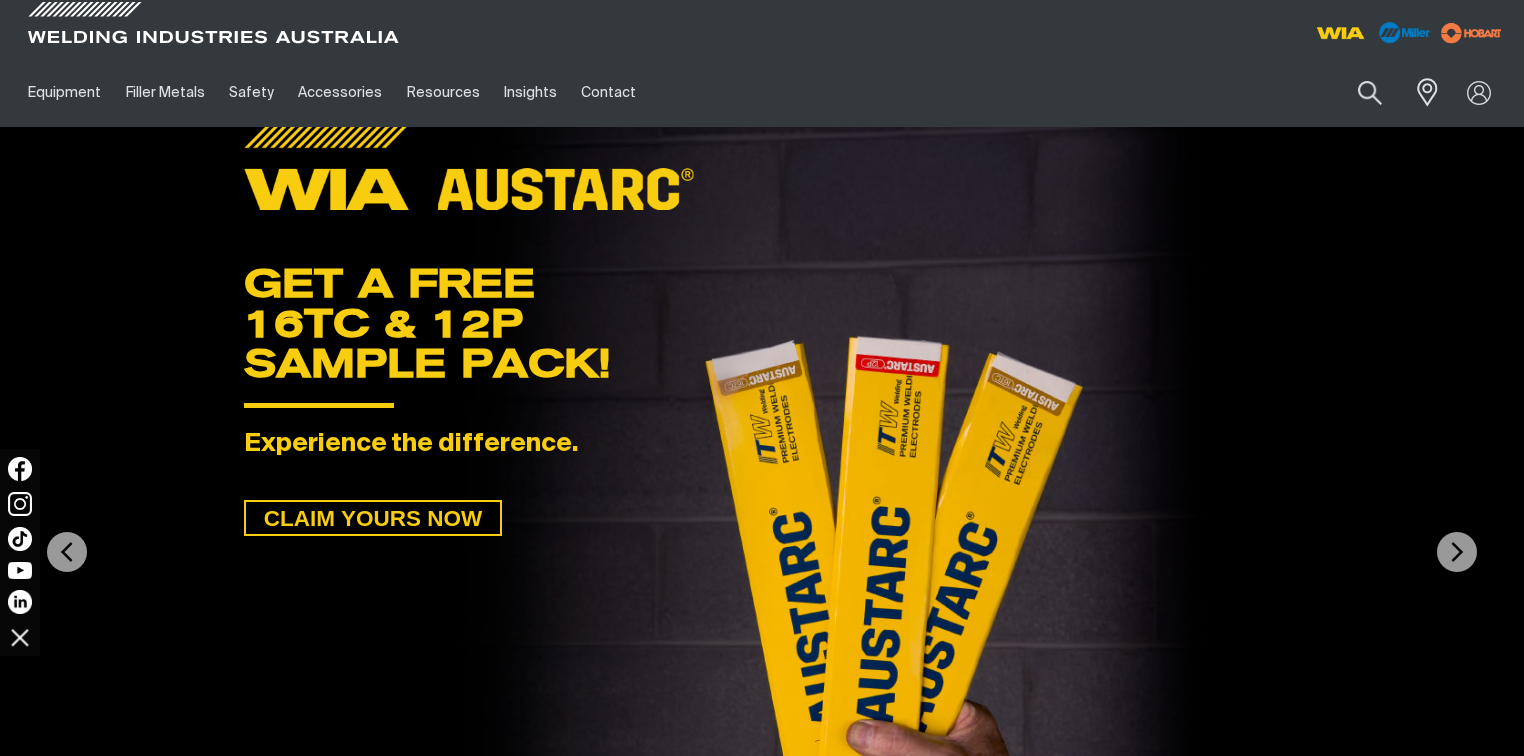 scroll, scrollTop: 0, scrollLeft: 0, axis: both 